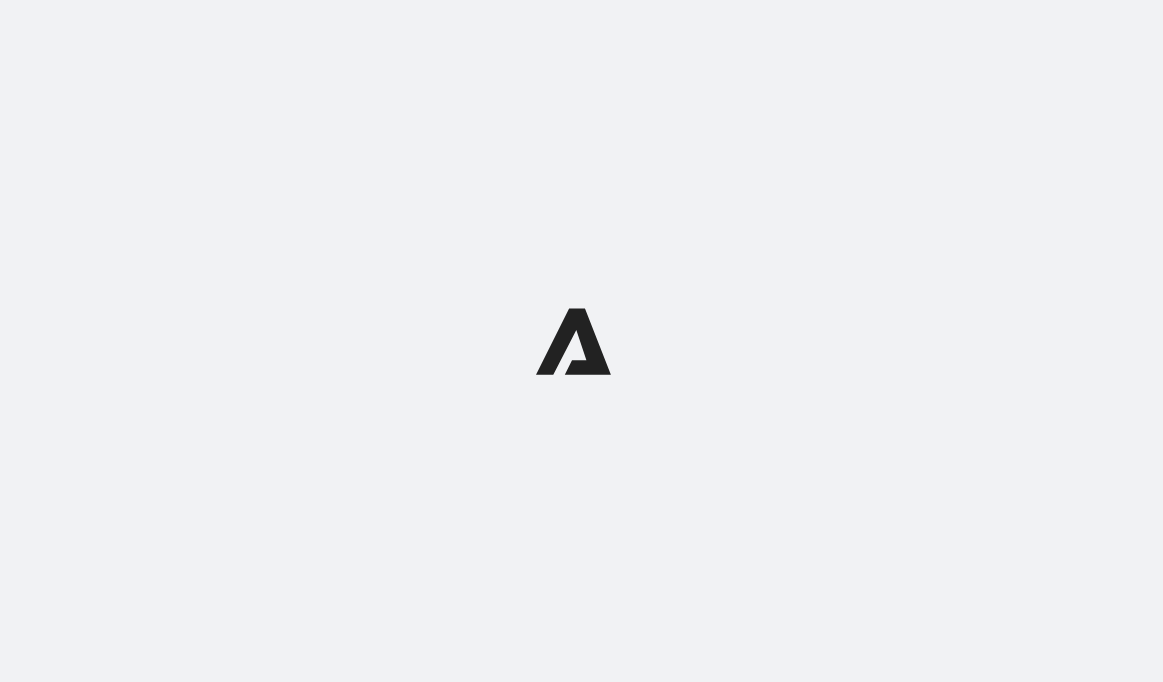 scroll, scrollTop: 0, scrollLeft: 0, axis: both 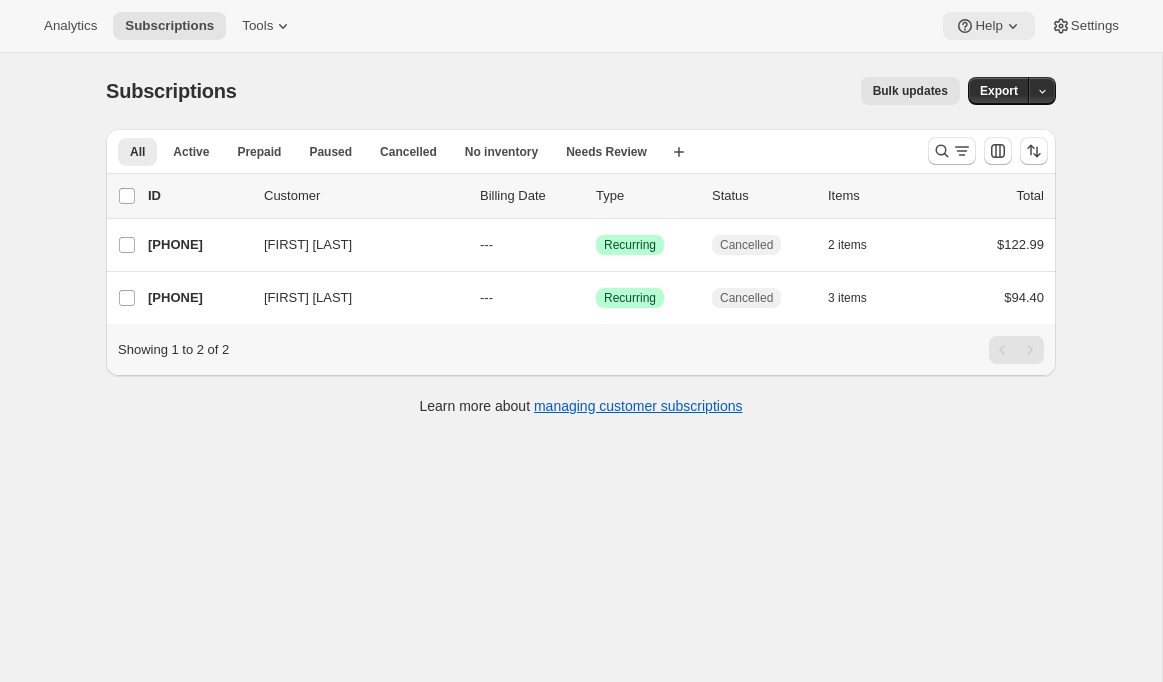click on "Help" at bounding box center (988, 26) 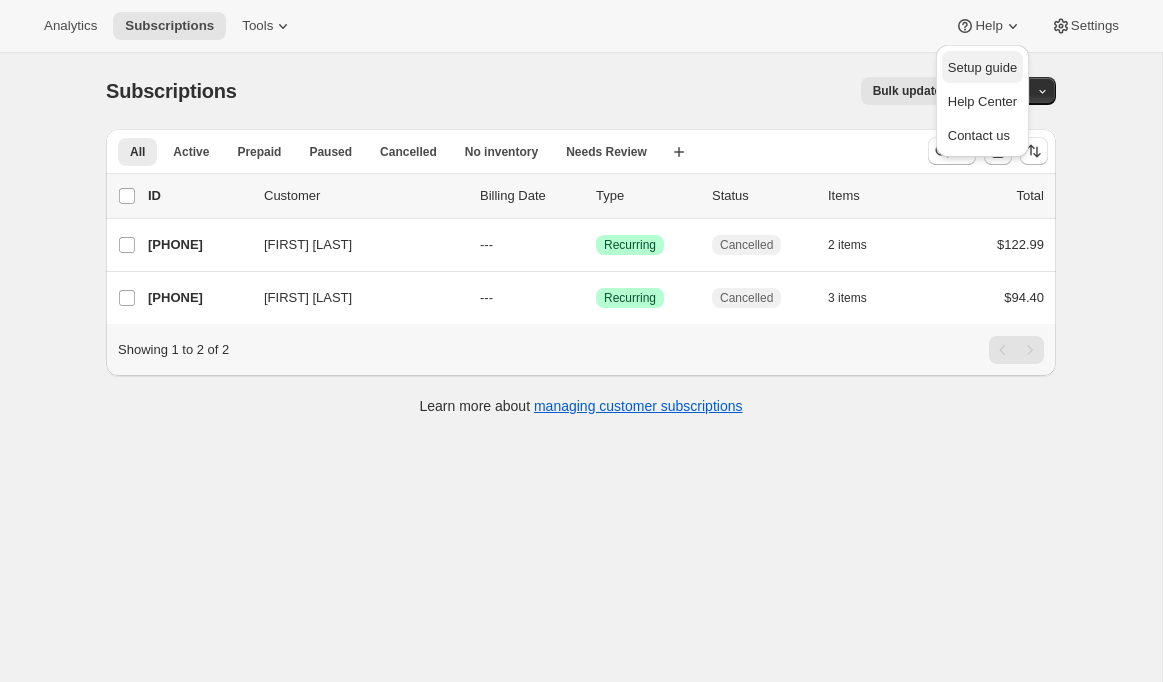 click on "Setup guide" at bounding box center (982, 67) 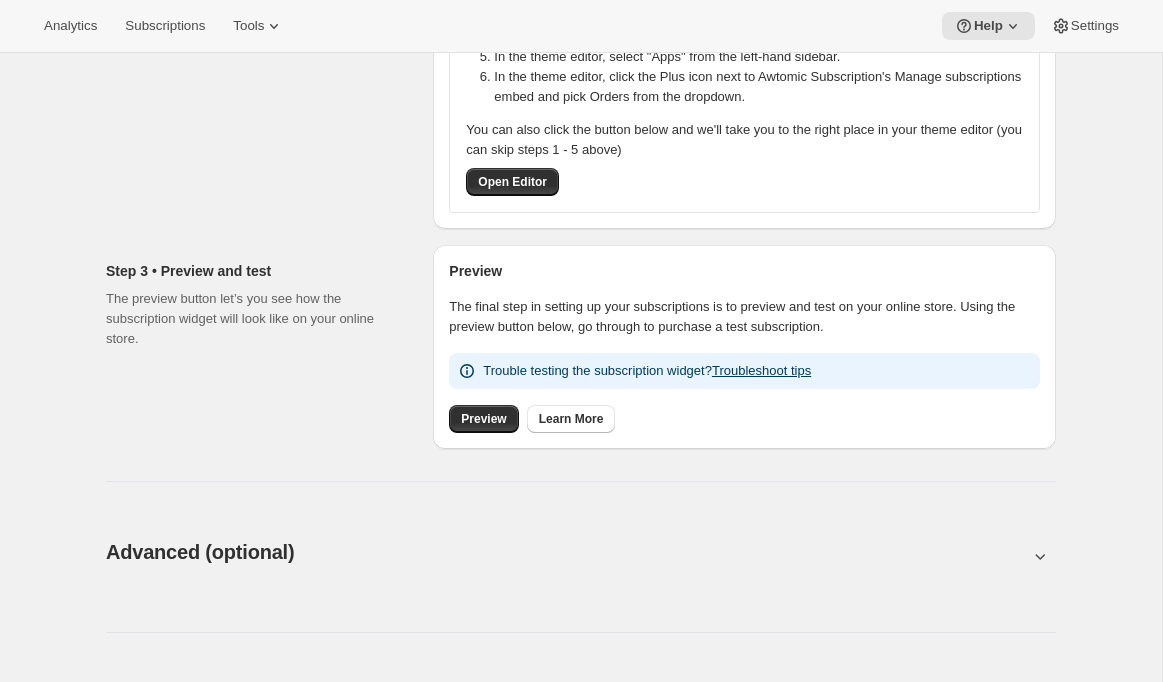 scroll, scrollTop: 0, scrollLeft: 0, axis: both 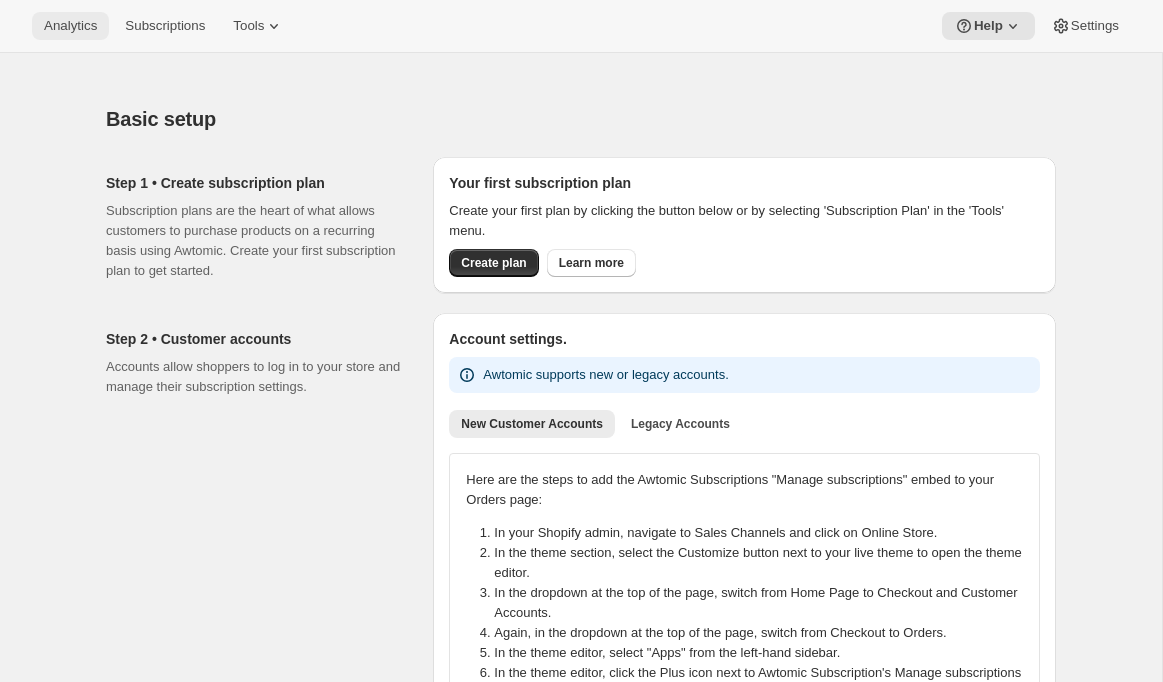 click on "Analytics" at bounding box center [70, 26] 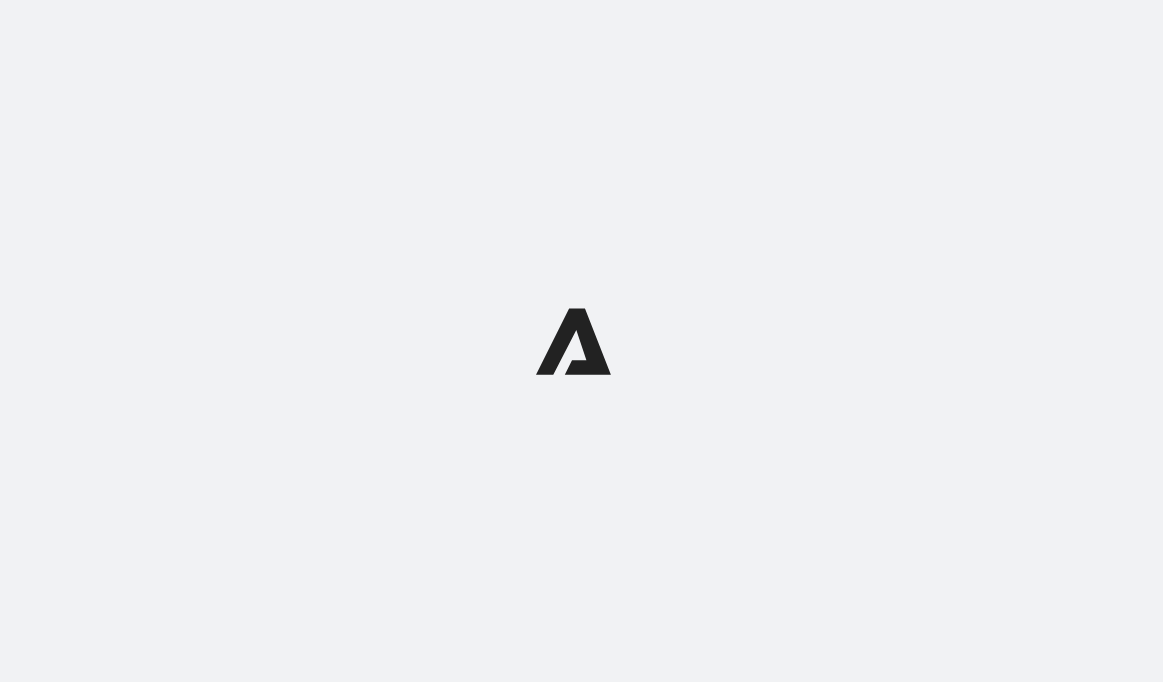 scroll, scrollTop: 0, scrollLeft: 0, axis: both 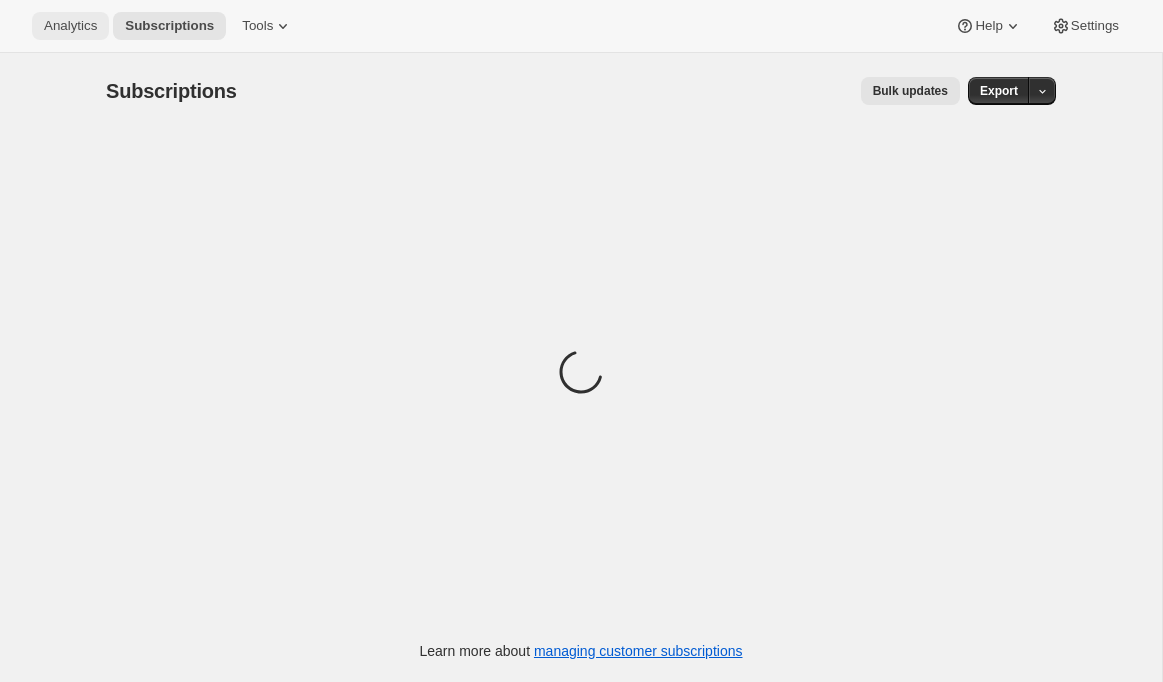 click on "Analytics" at bounding box center (70, 26) 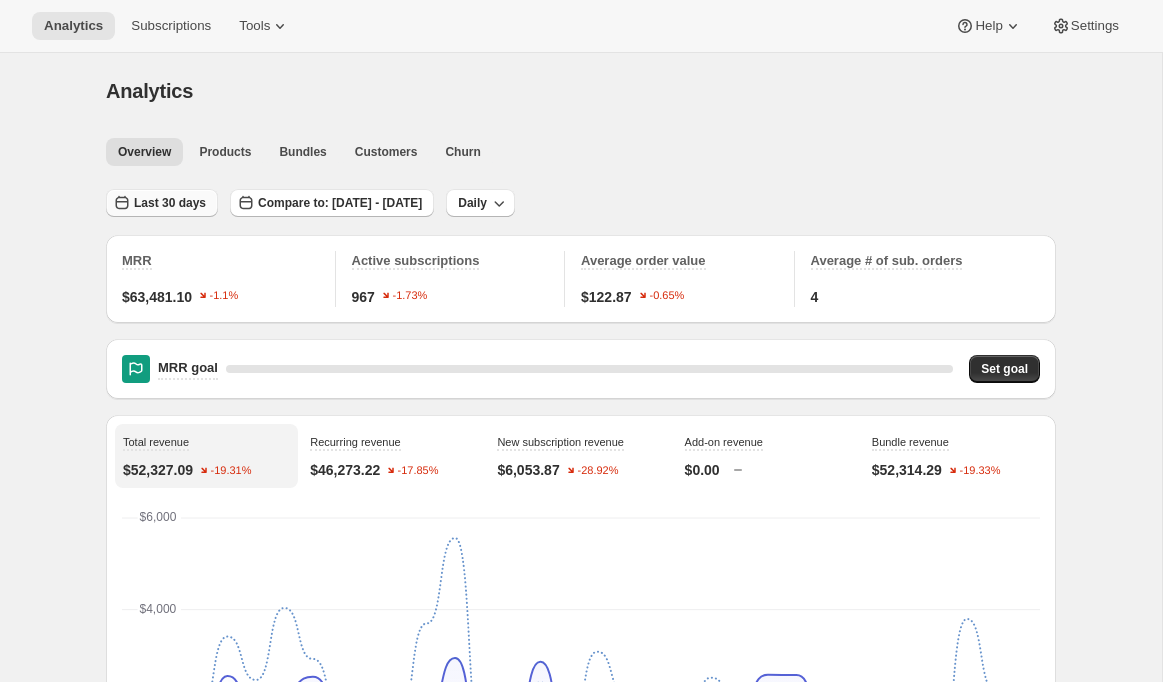 click on "Last 30 days" at bounding box center (170, 203) 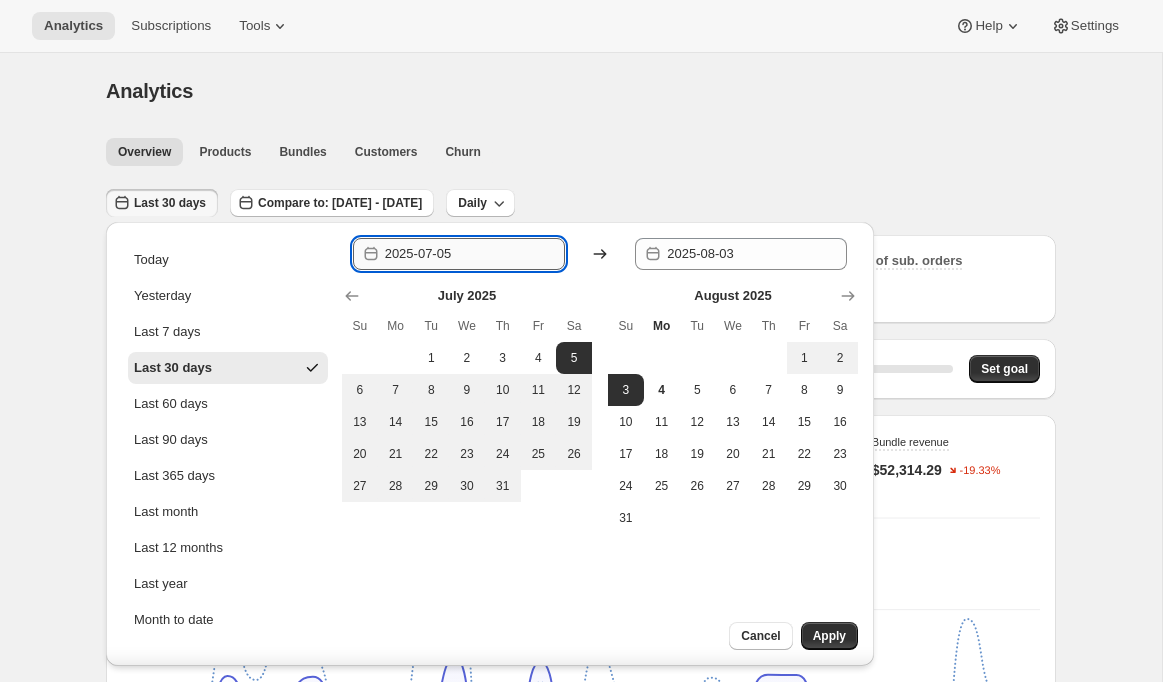 click on "2025-07-05" at bounding box center [475, 254] 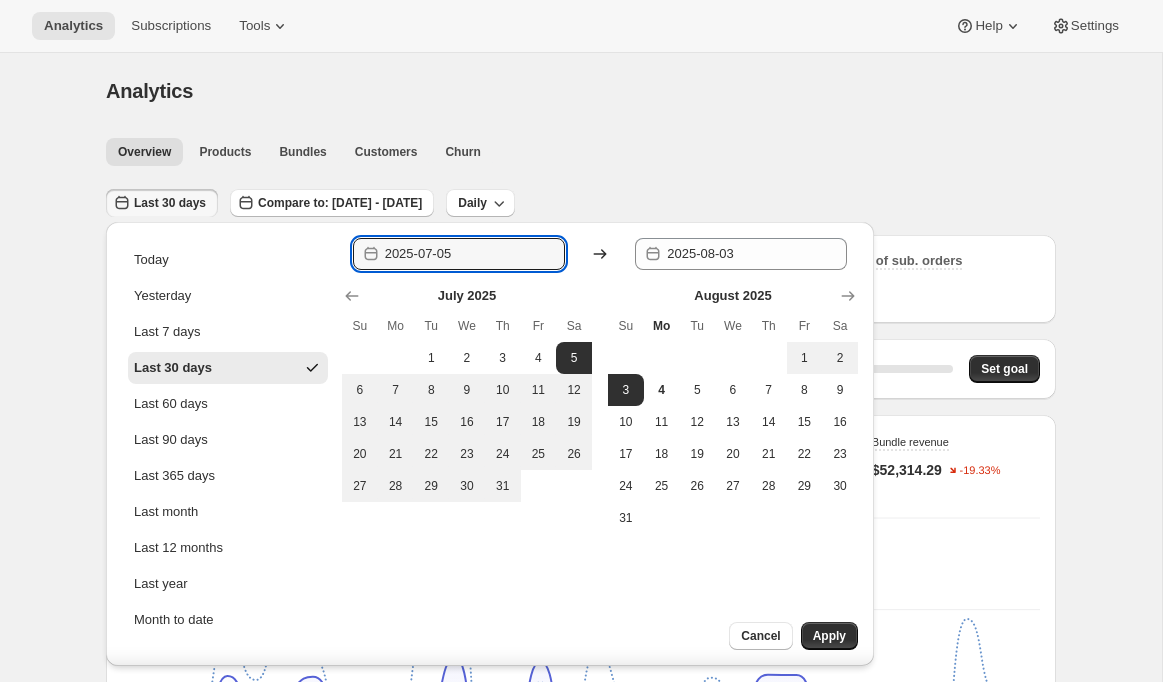 click 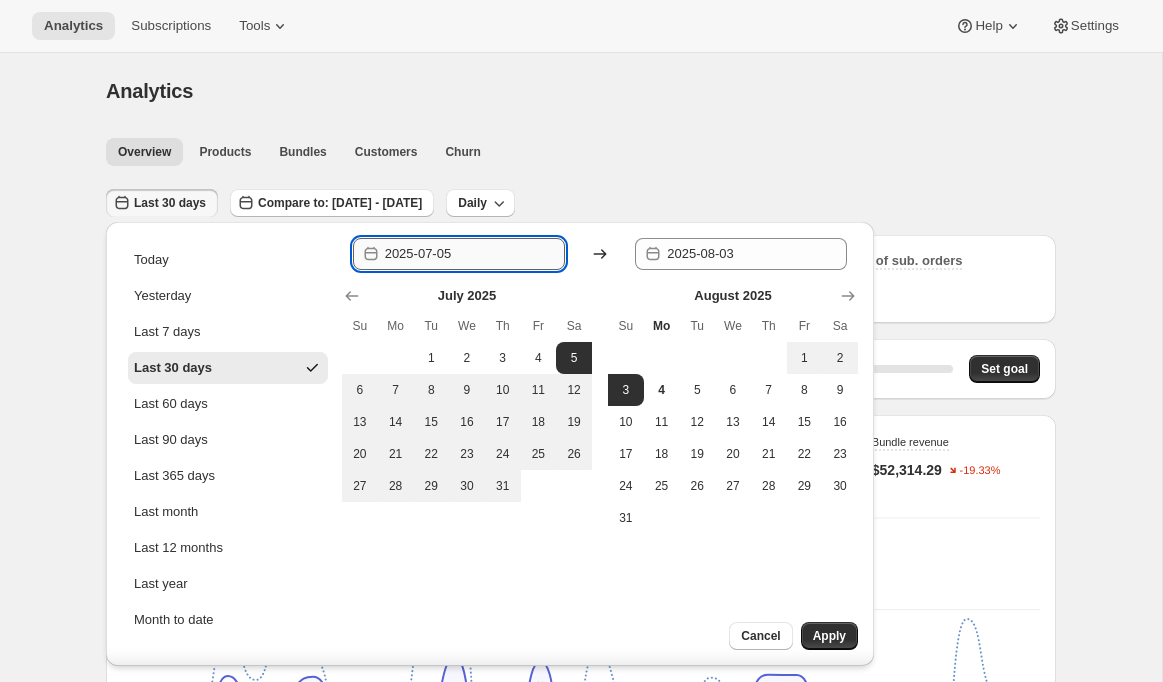 click on "2025-07-05" at bounding box center [475, 254] 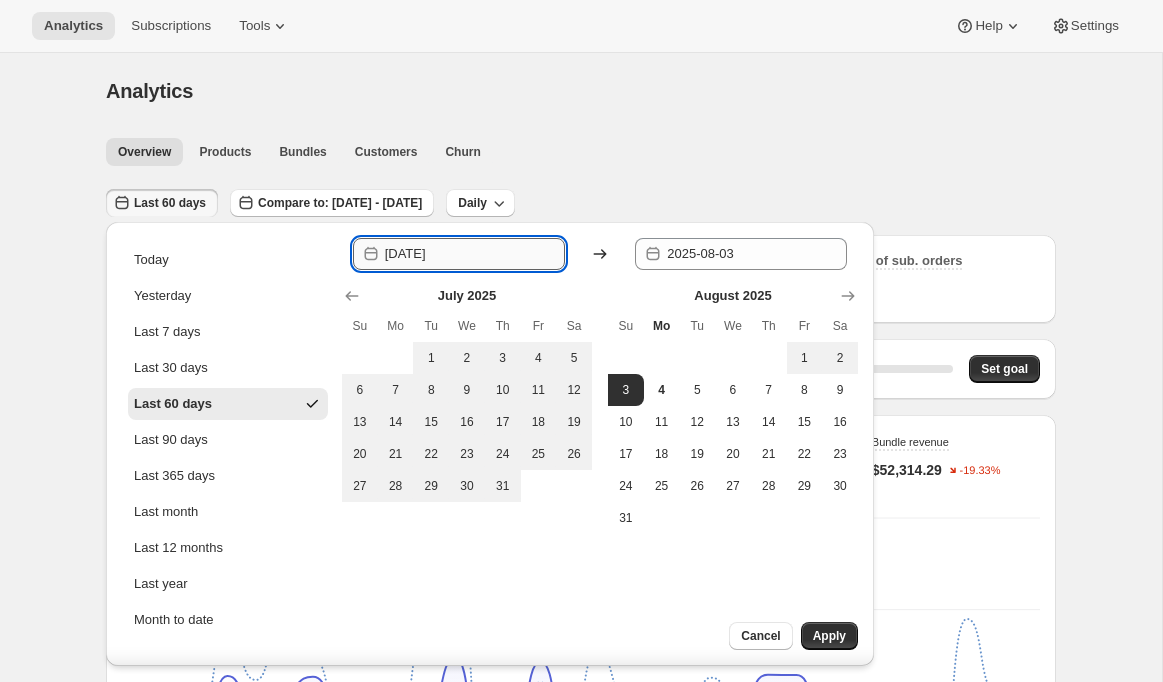 click on "[DATE]" at bounding box center (475, 254) 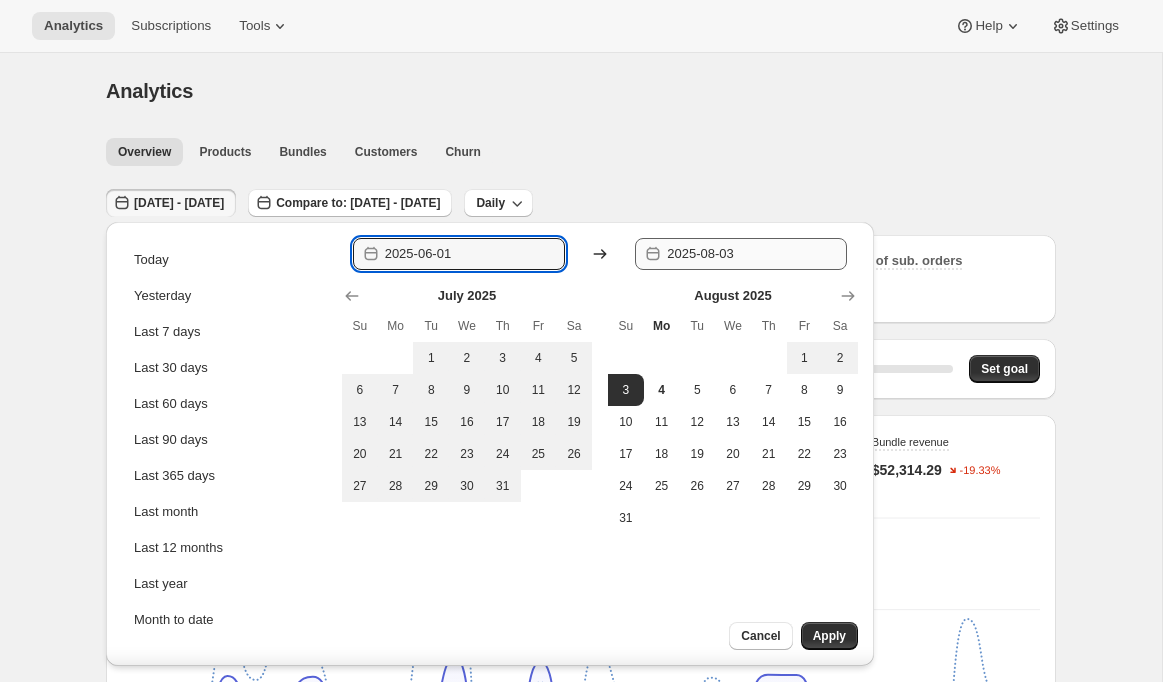 type on "2025-06-01" 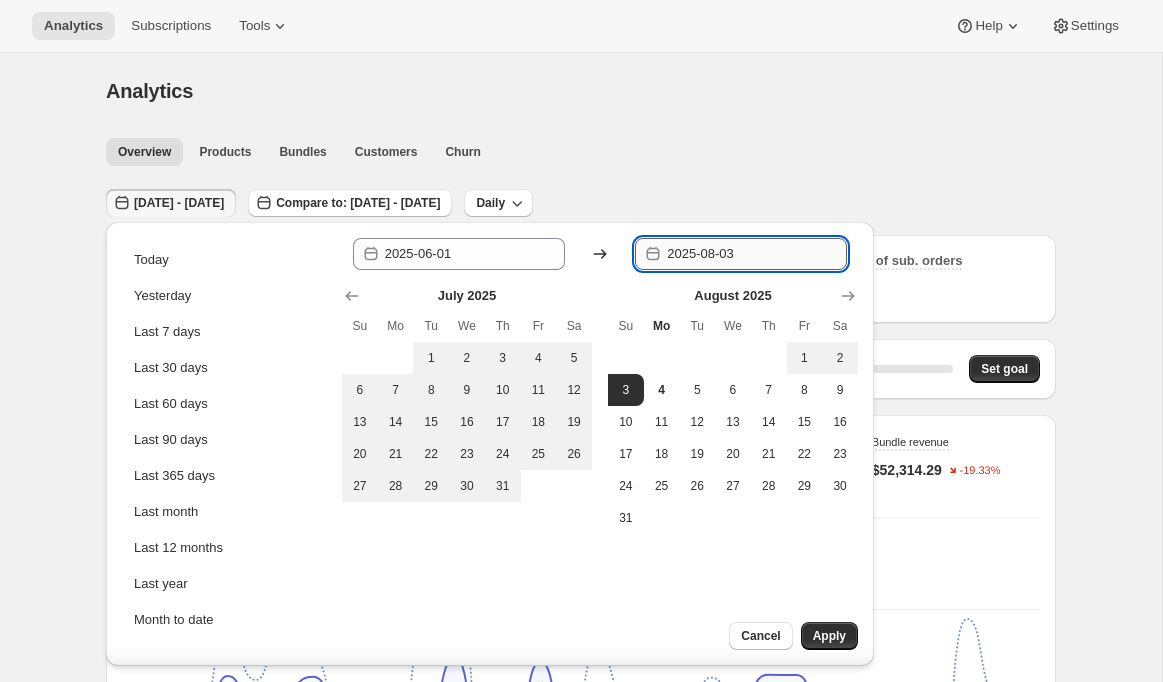 drag, startPoint x: 738, startPoint y: 257, endPoint x: 724, endPoint y: 257, distance: 14 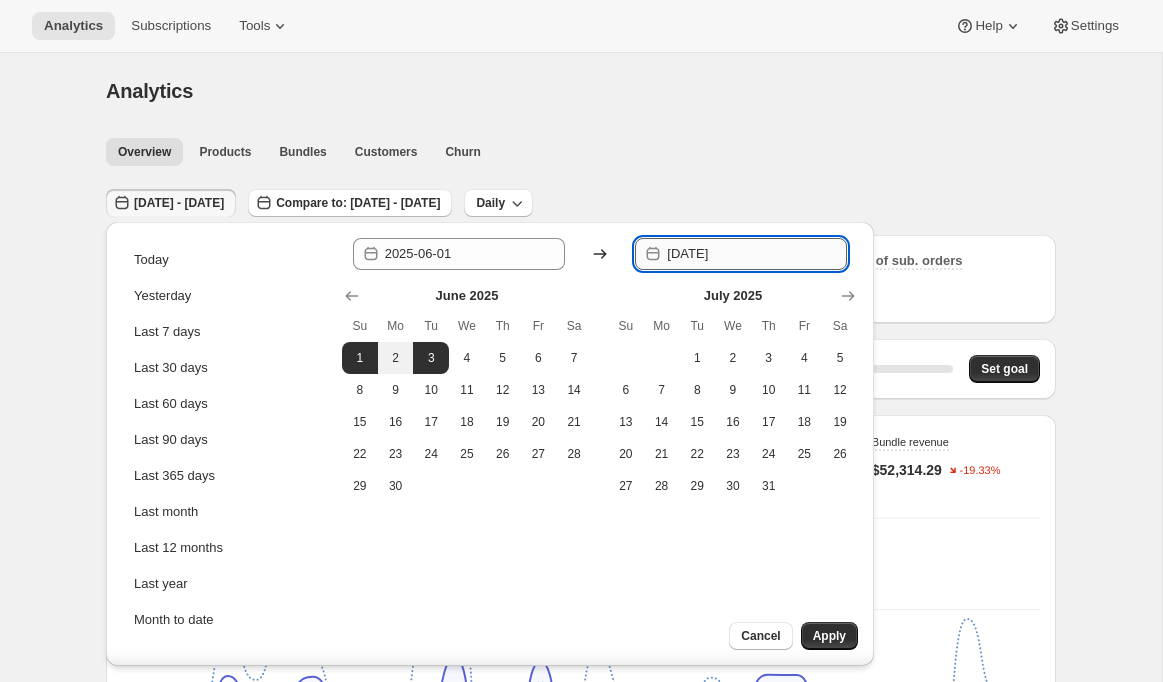 drag, startPoint x: 760, startPoint y: 255, endPoint x: 741, endPoint y: 255, distance: 19 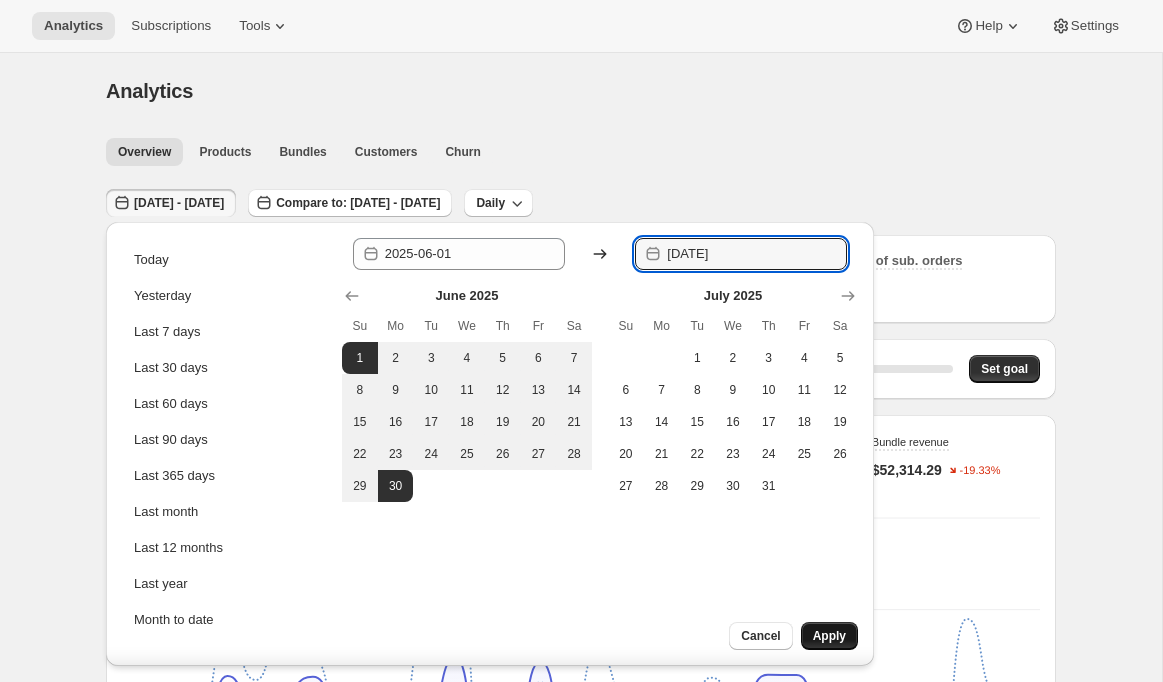 type on "[DATE]" 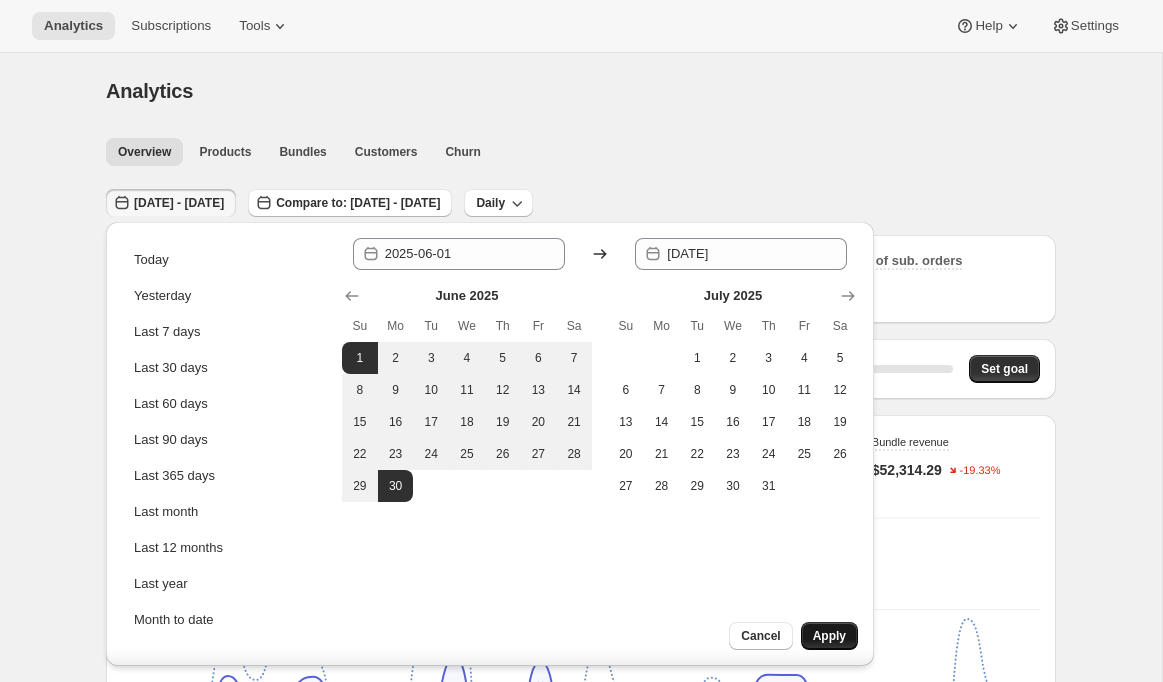 click on "Apply" at bounding box center (829, 636) 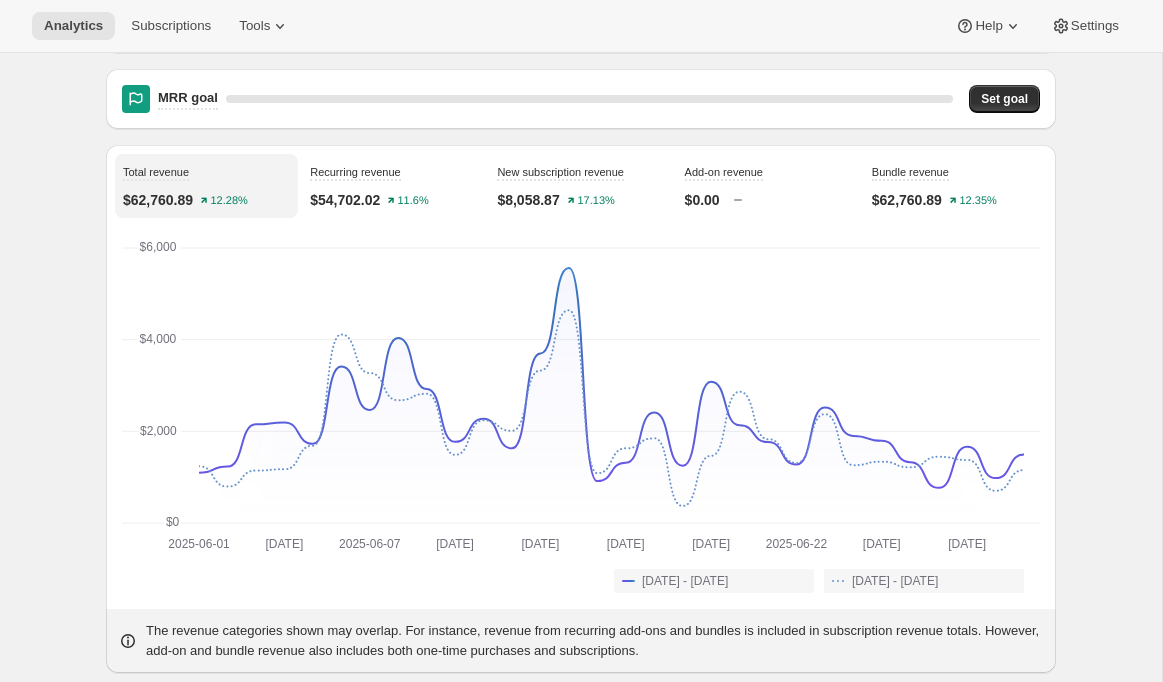scroll, scrollTop: 0, scrollLeft: 0, axis: both 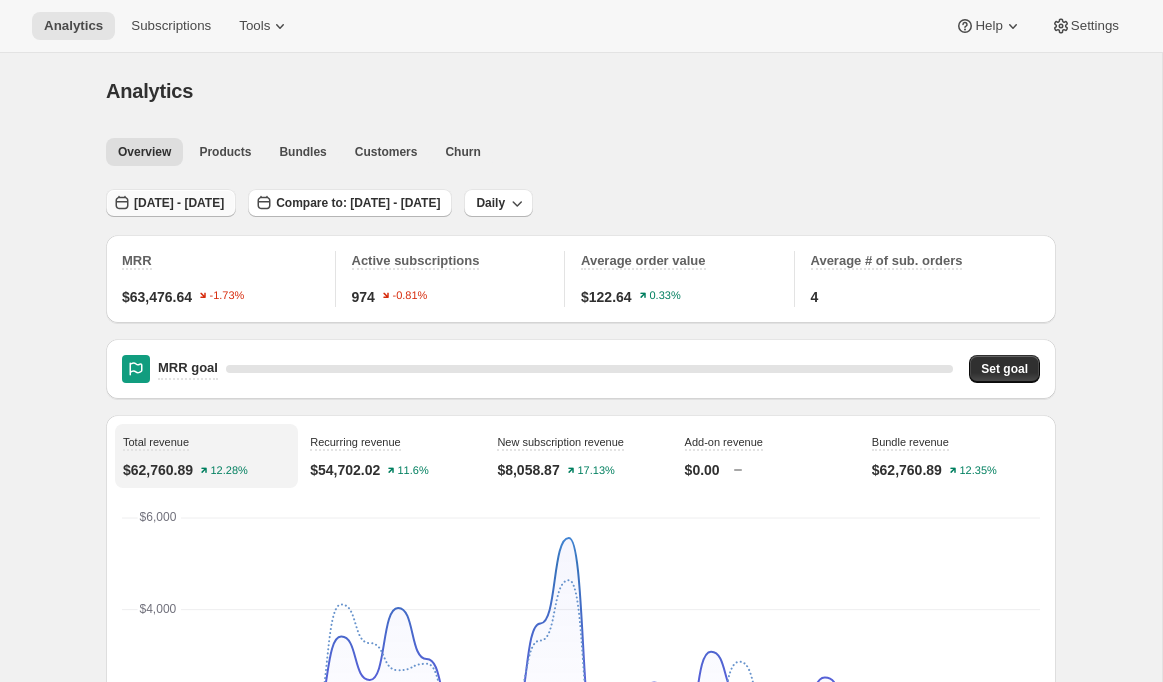 click on "[DATE] - [DATE]" at bounding box center (179, 203) 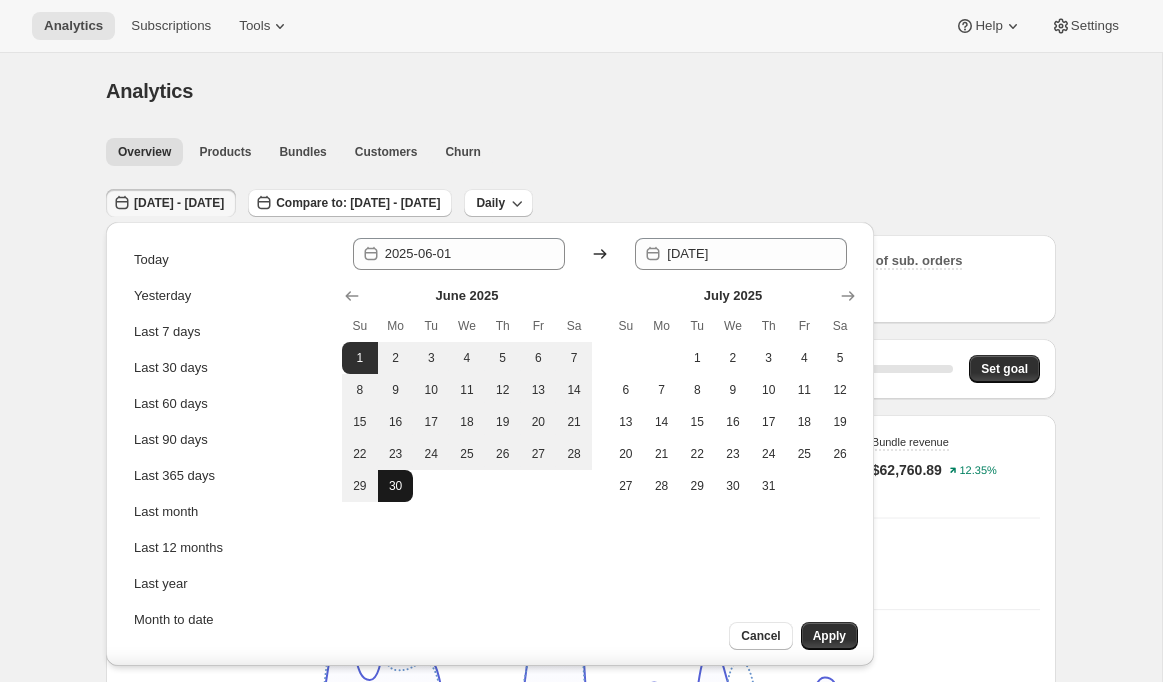 click on "30" at bounding box center (396, 486) 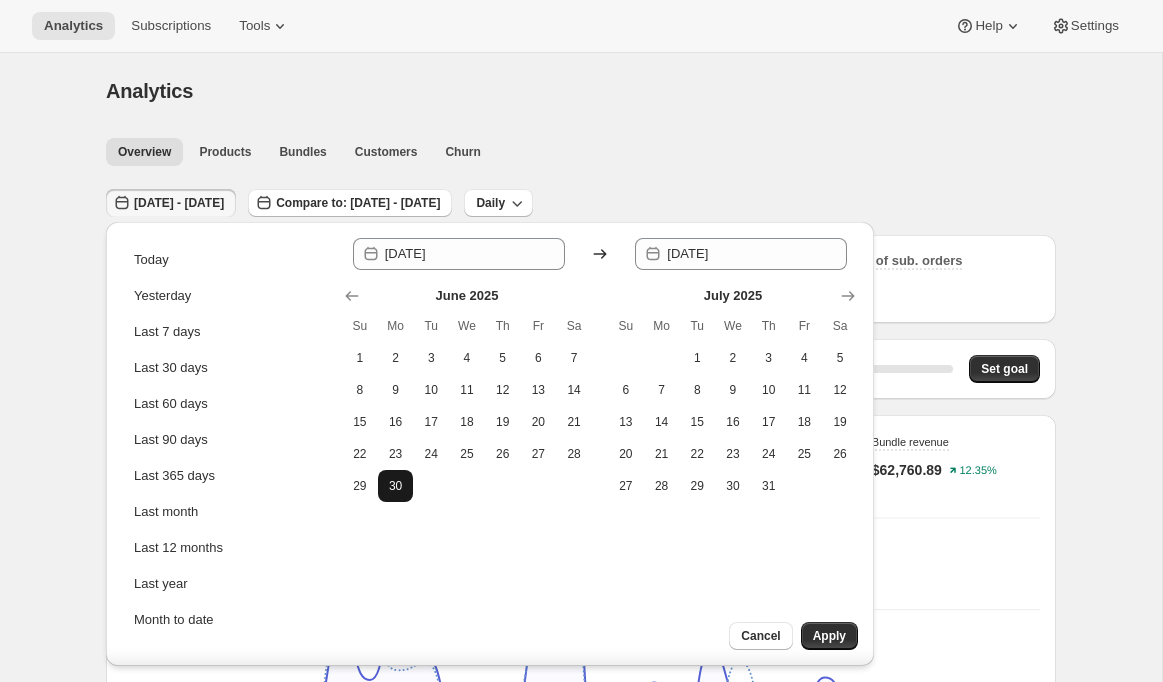 click on "30" at bounding box center (396, 486) 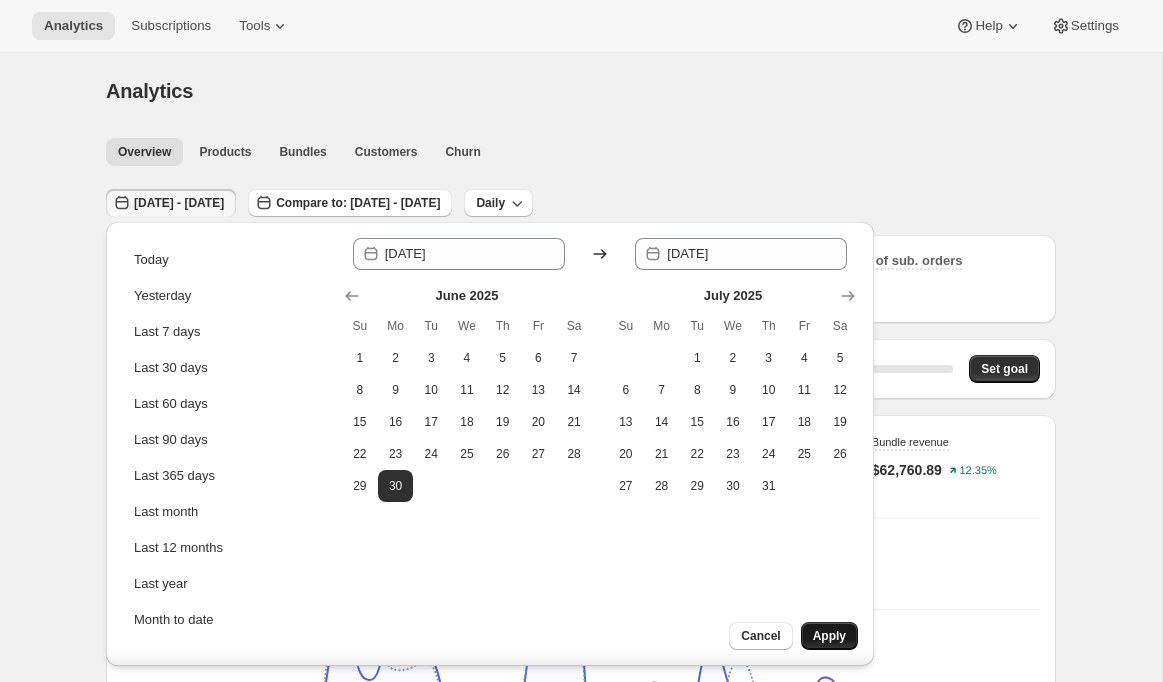 click on "Apply" at bounding box center [829, 636] 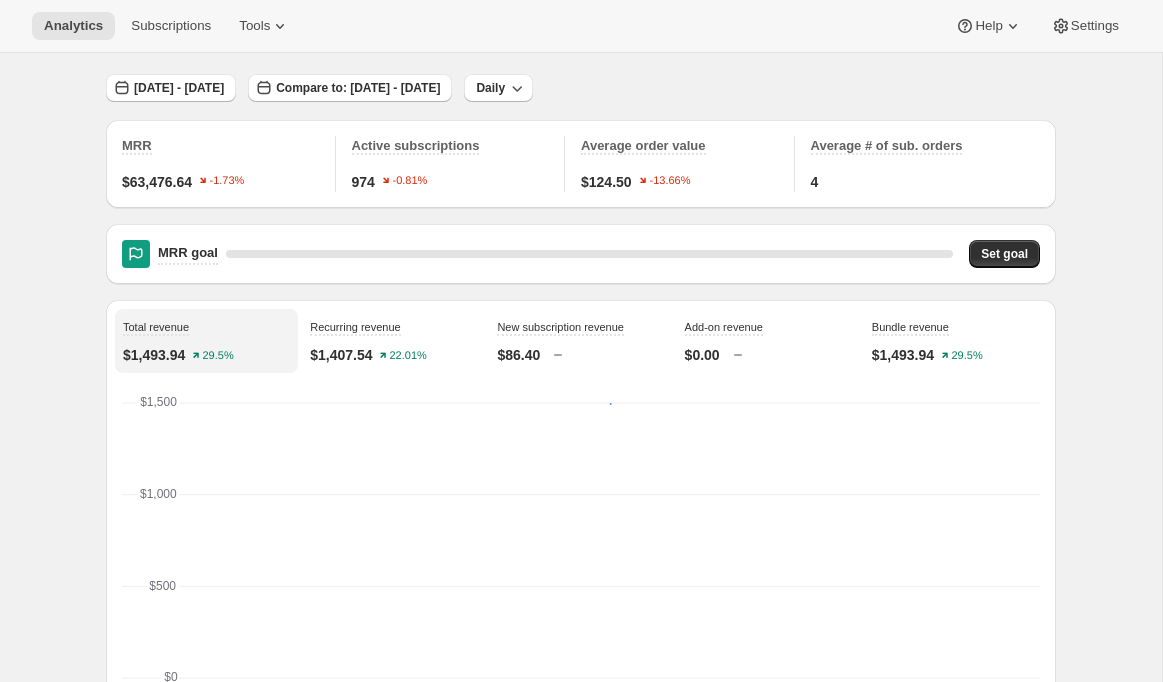 scroll, scrollTop: 0, scrollLeft: 0, axis: both 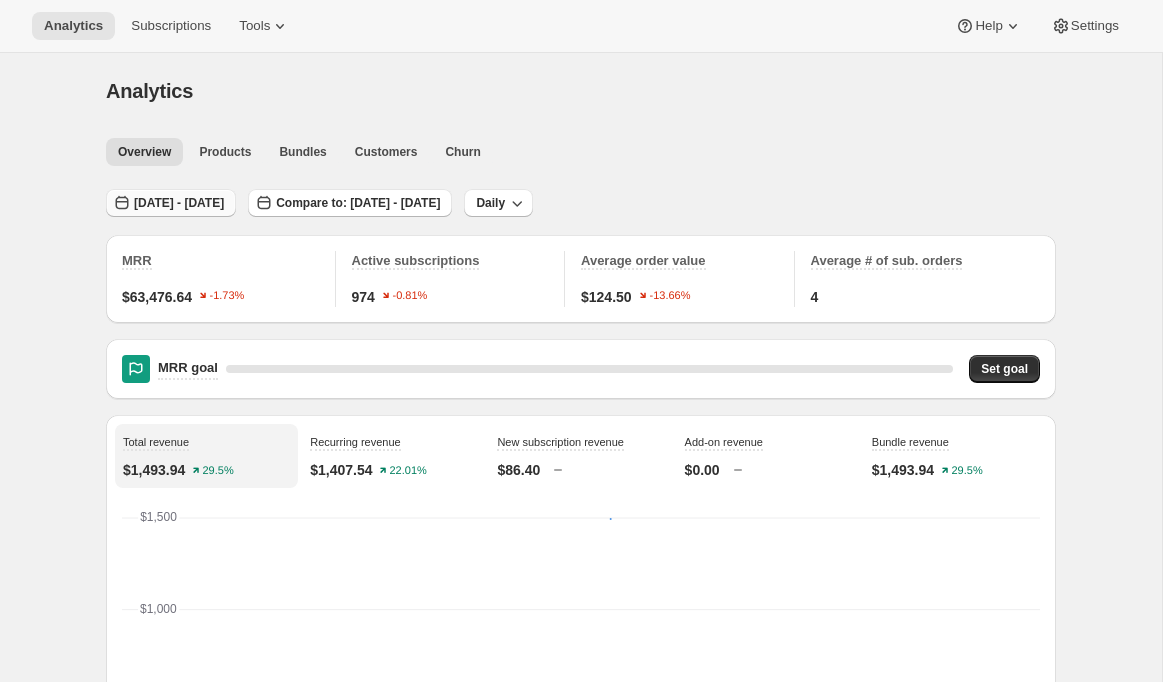 click on "[DATE] - [DATE]" at bounding box center (171, 203) 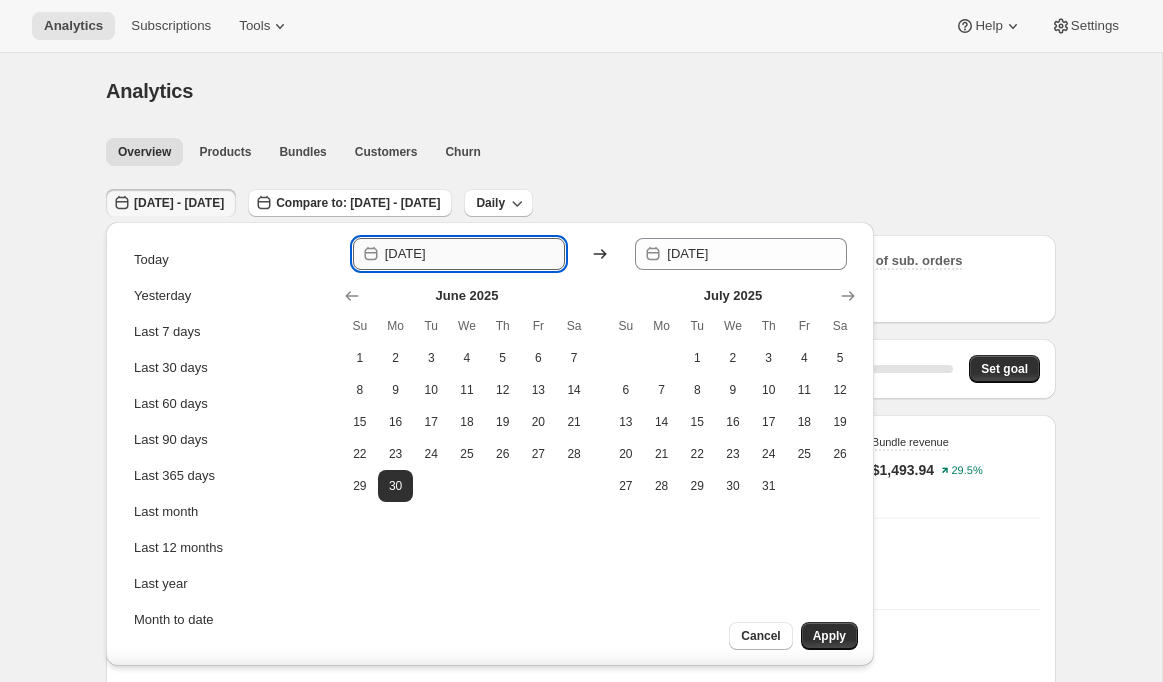 click on "[DATE]" at bounding box center [475, 254] 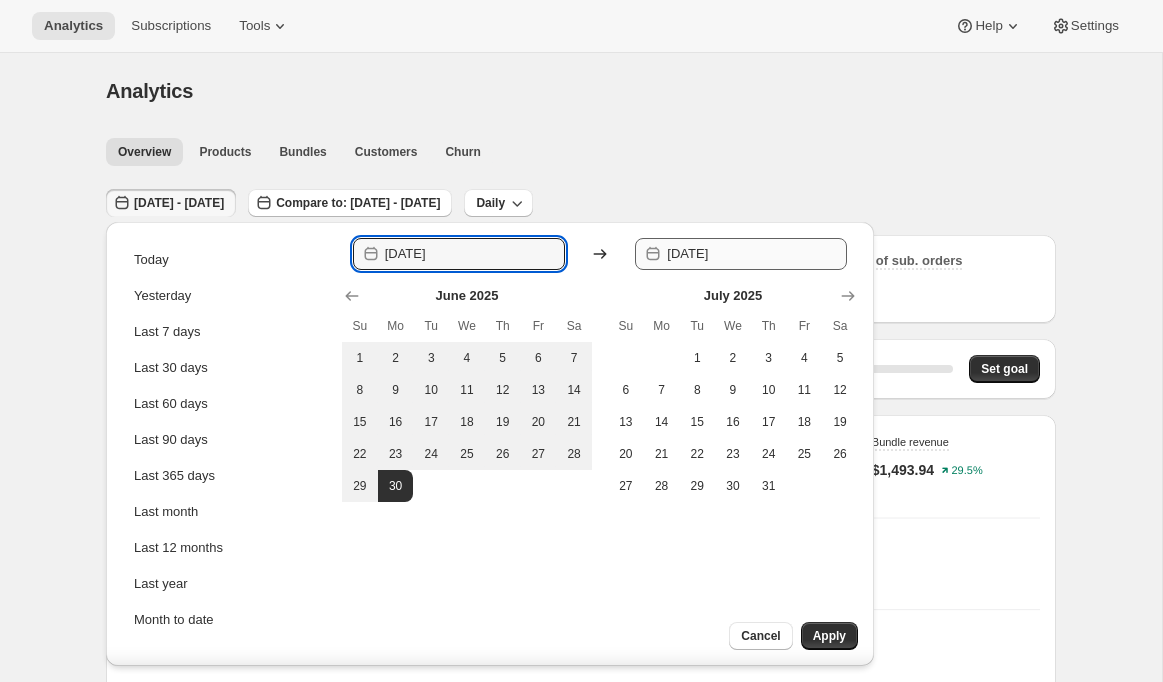 type on "[DATE]" 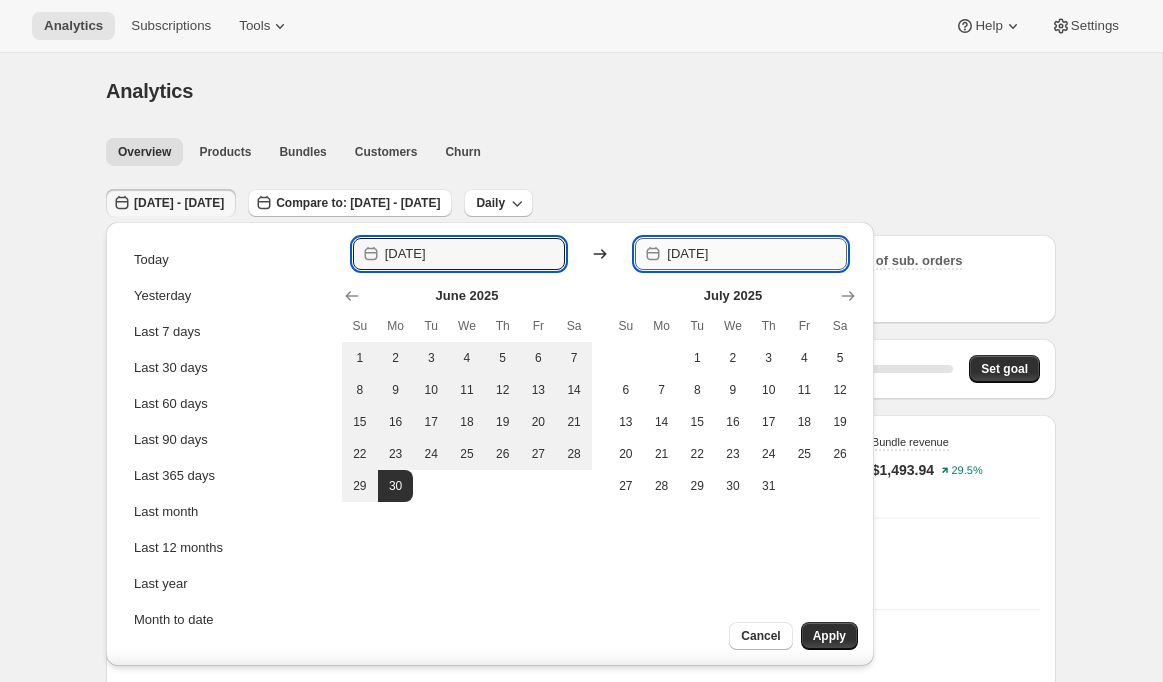 click on "[DATE]" at bounding box center [757, 254] 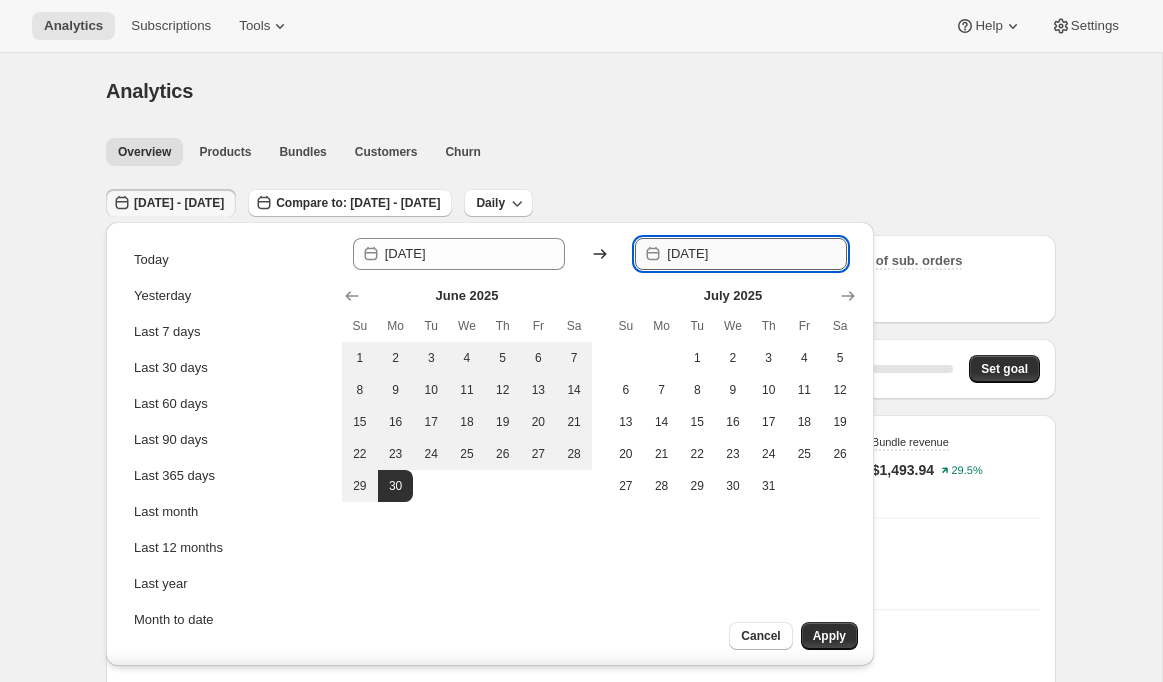 type on "[DATE]" 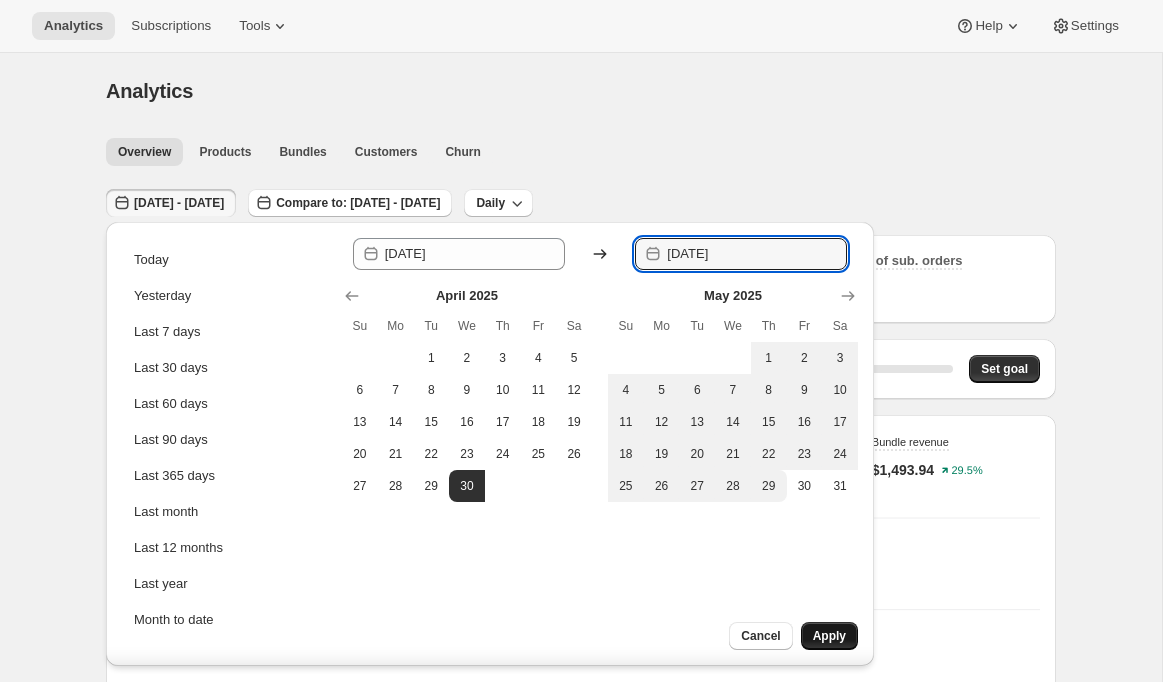 click on "Apply" at bounding box center (829, 636) 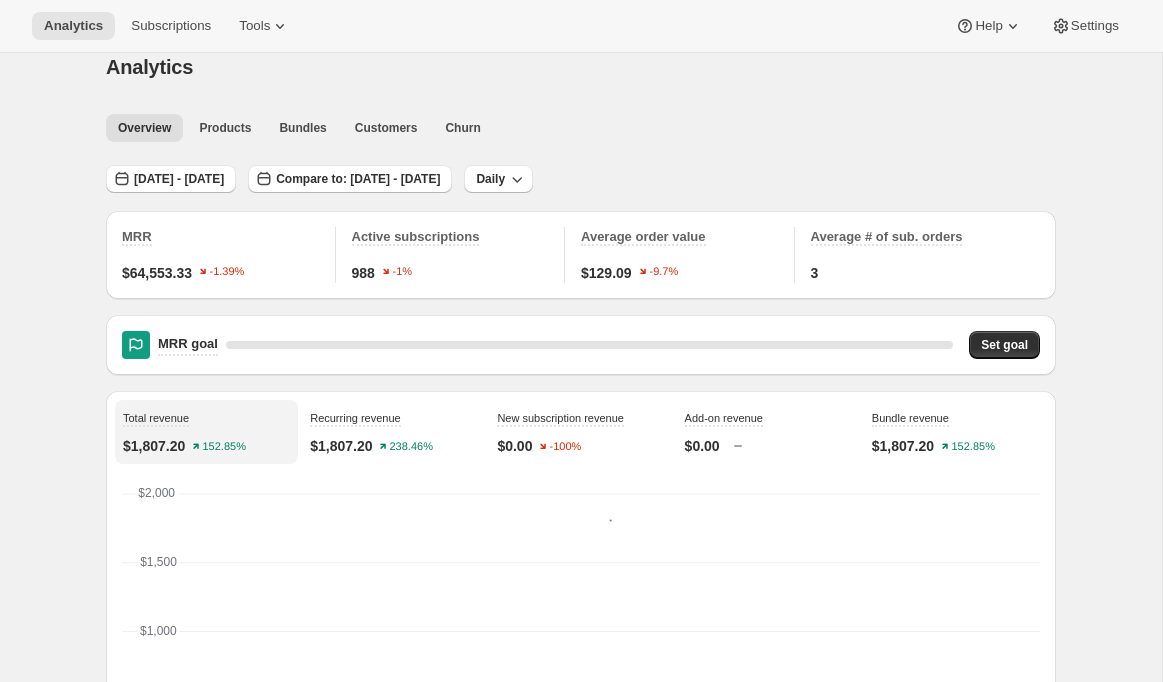 scroll, scrollTop: 15, scrollLeft: 0, axis: vertical 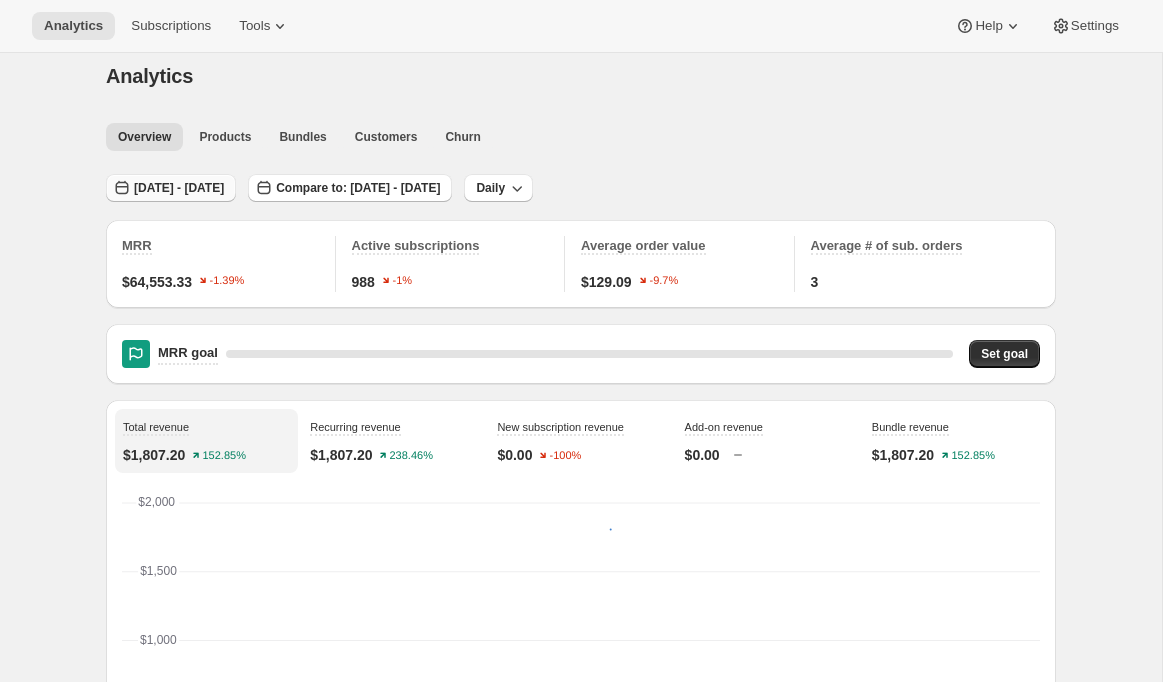 click on "[DATE] - [DATE]" at bounding box center (179, 188) 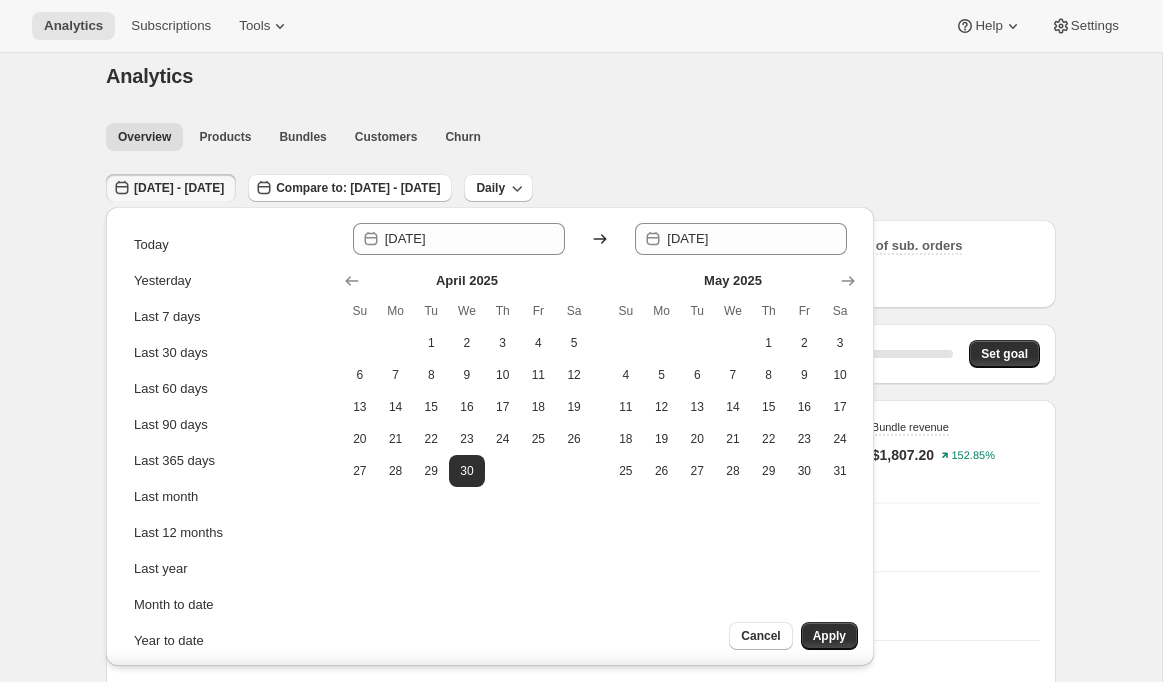 click 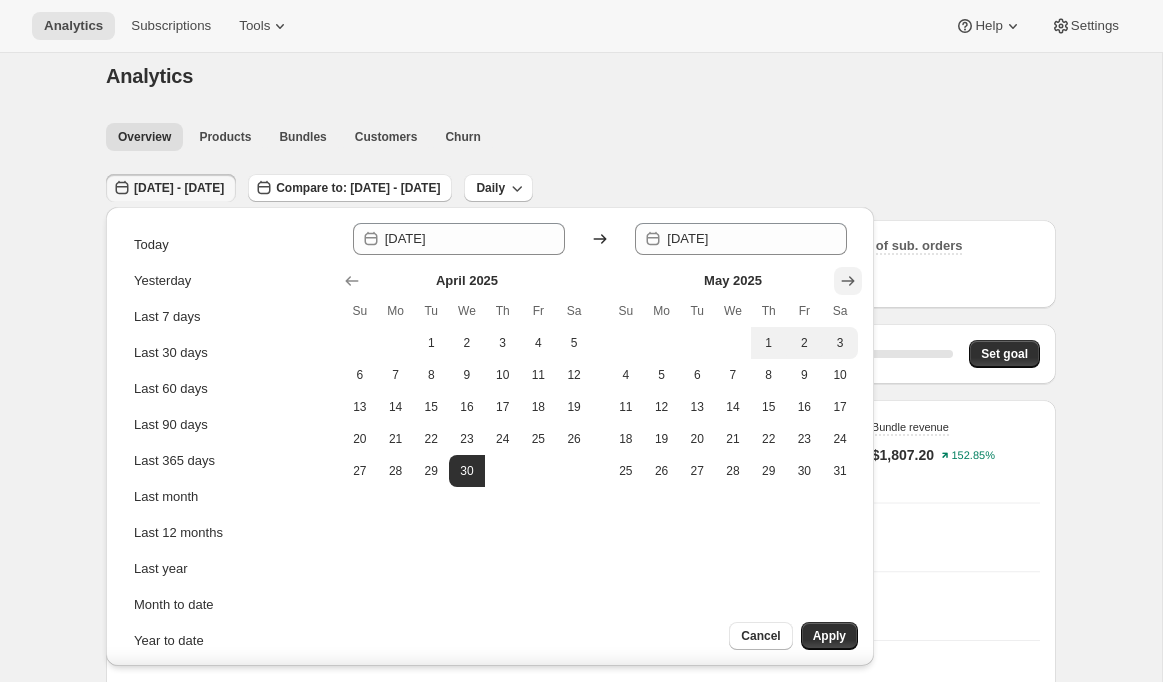 click 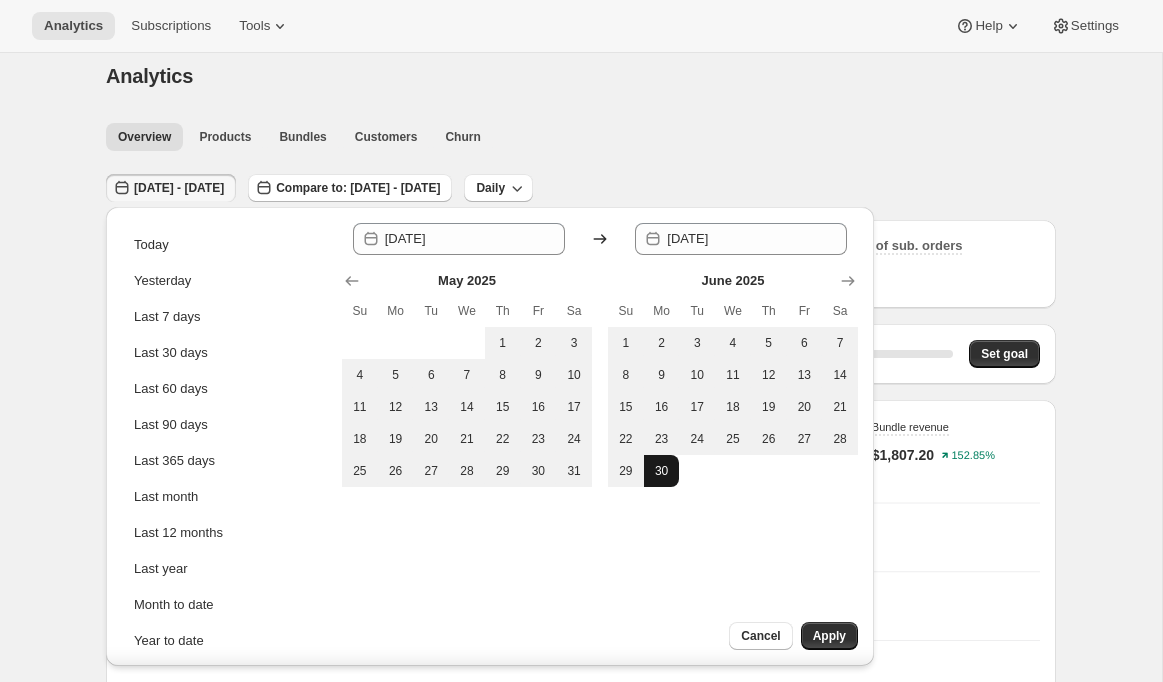 click on "30" at bounding box center (662, 471) 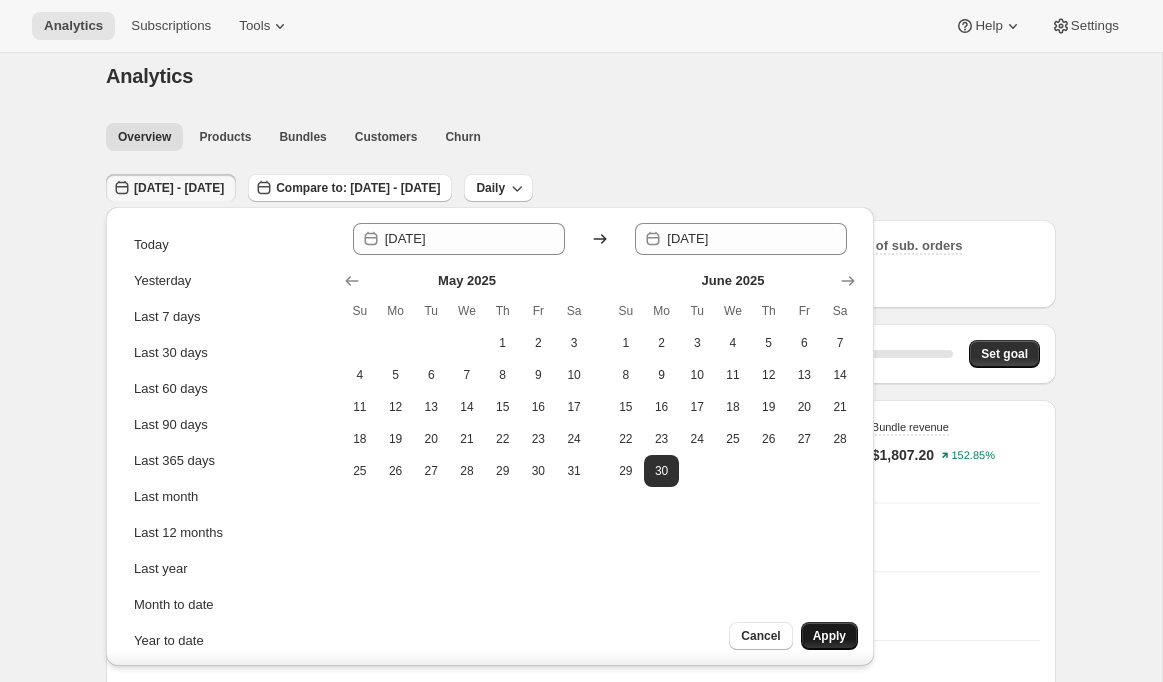 click on "Apply" at bounding box center [829, 636] 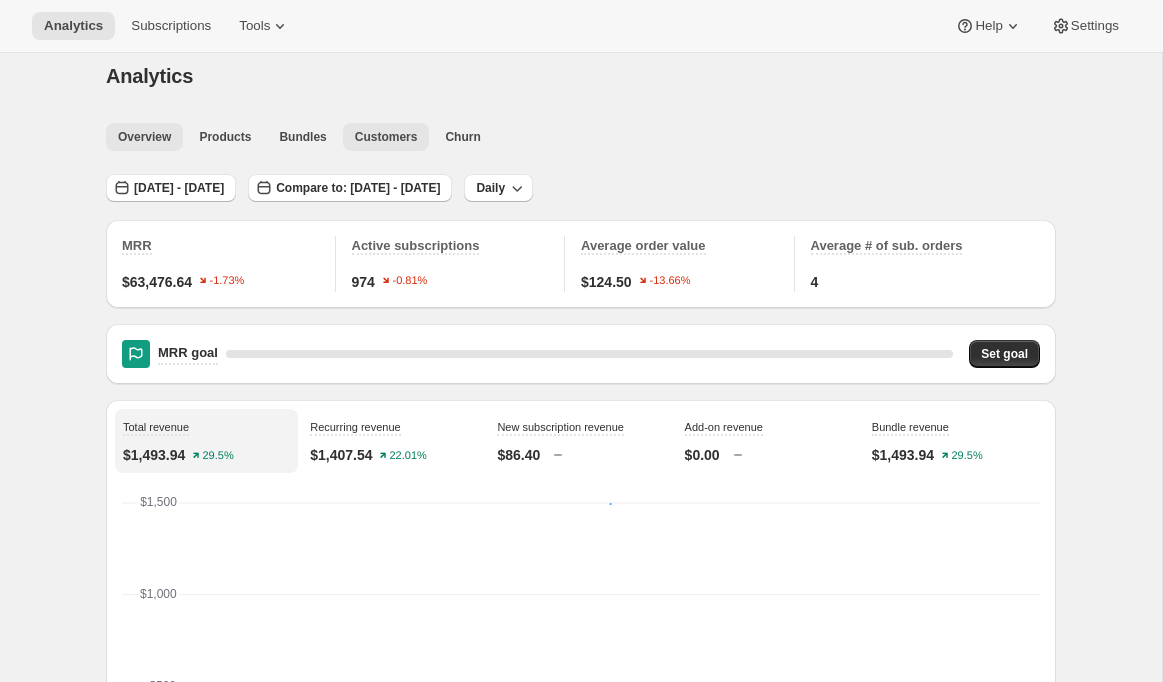 click on "Customers" at bounding box center [386, 137] 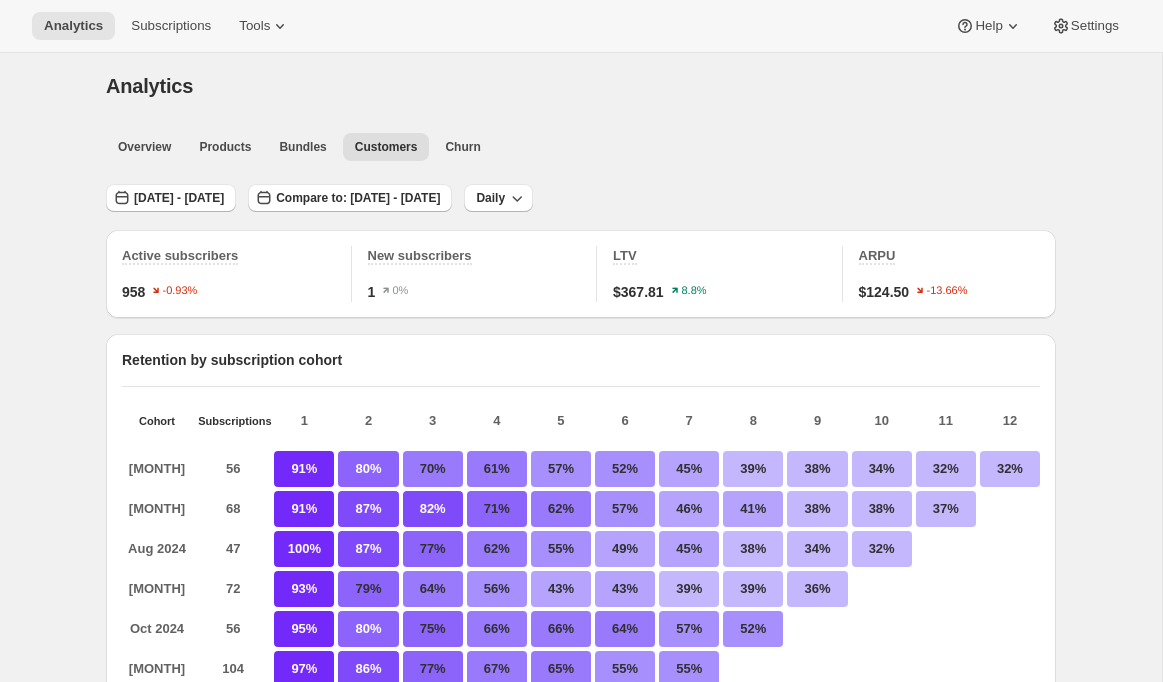 scroll, scrollTop: 0, scrollLeft: 0, axis: both 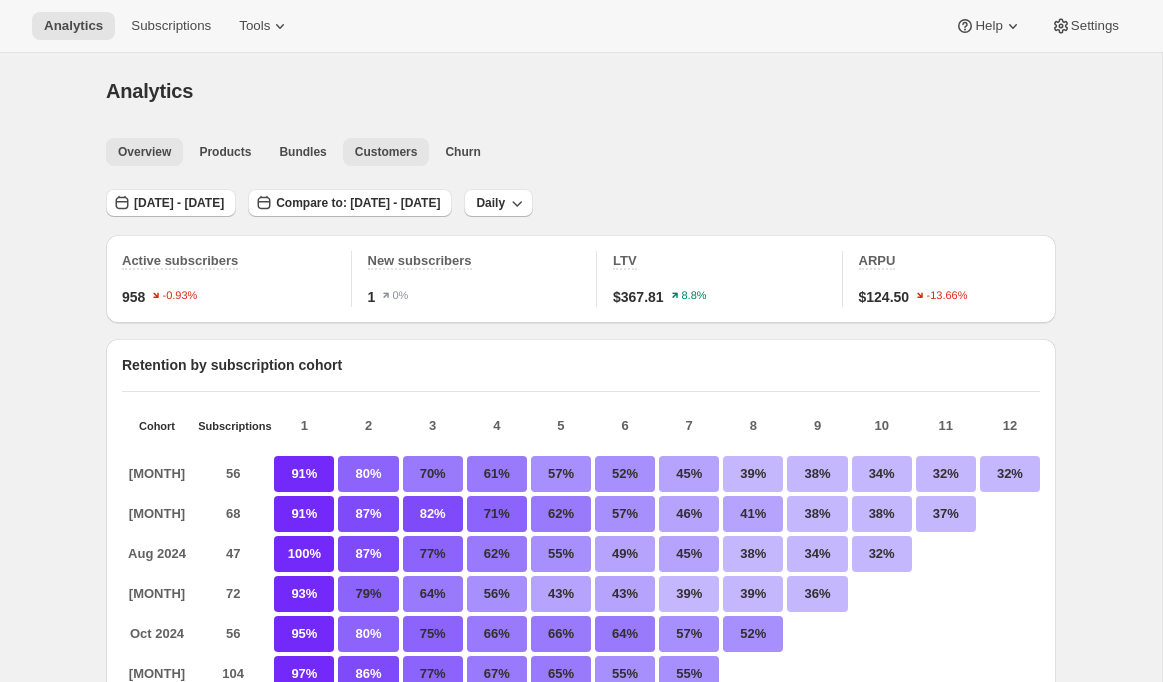 click on "Overview" at bounding box center [144, 152] 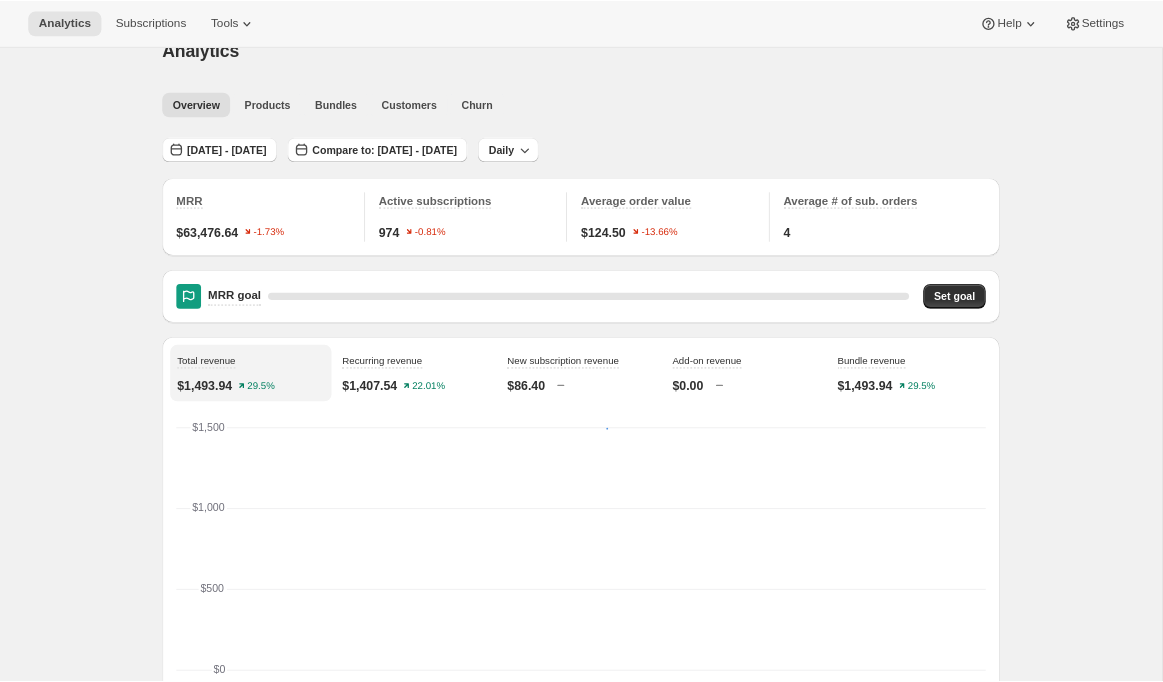 scroll, scrollTop: 34, scrollLeft: 0, axis: vertical 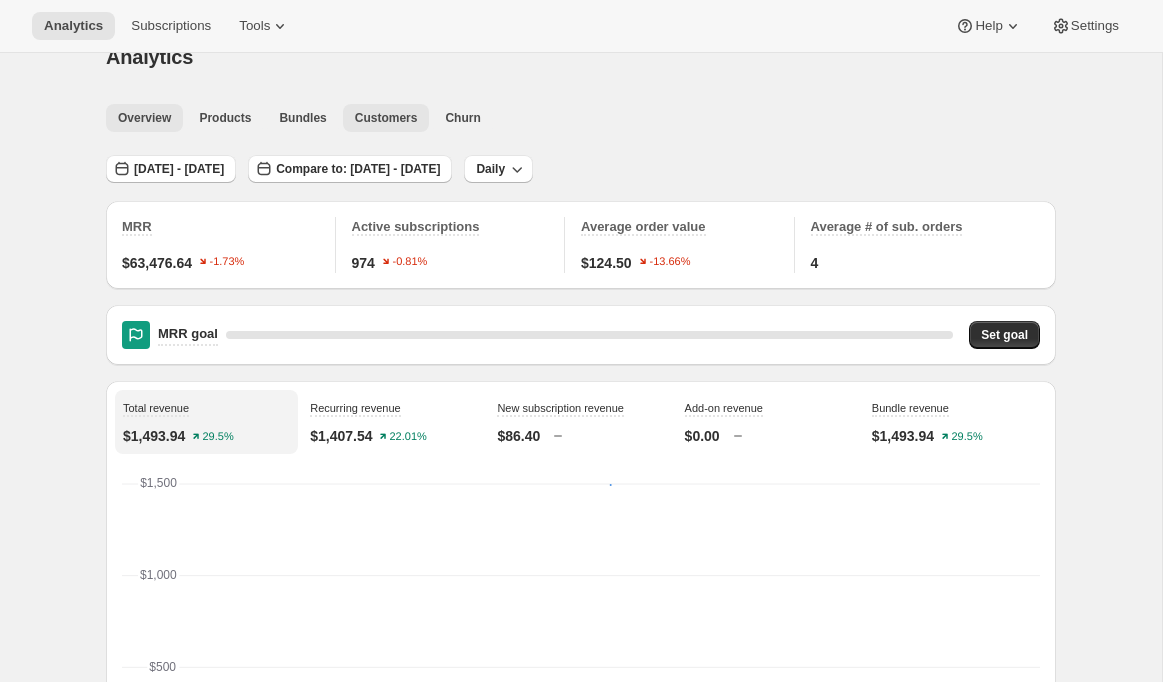 click on "Customers" at bounding box center [386, 118] 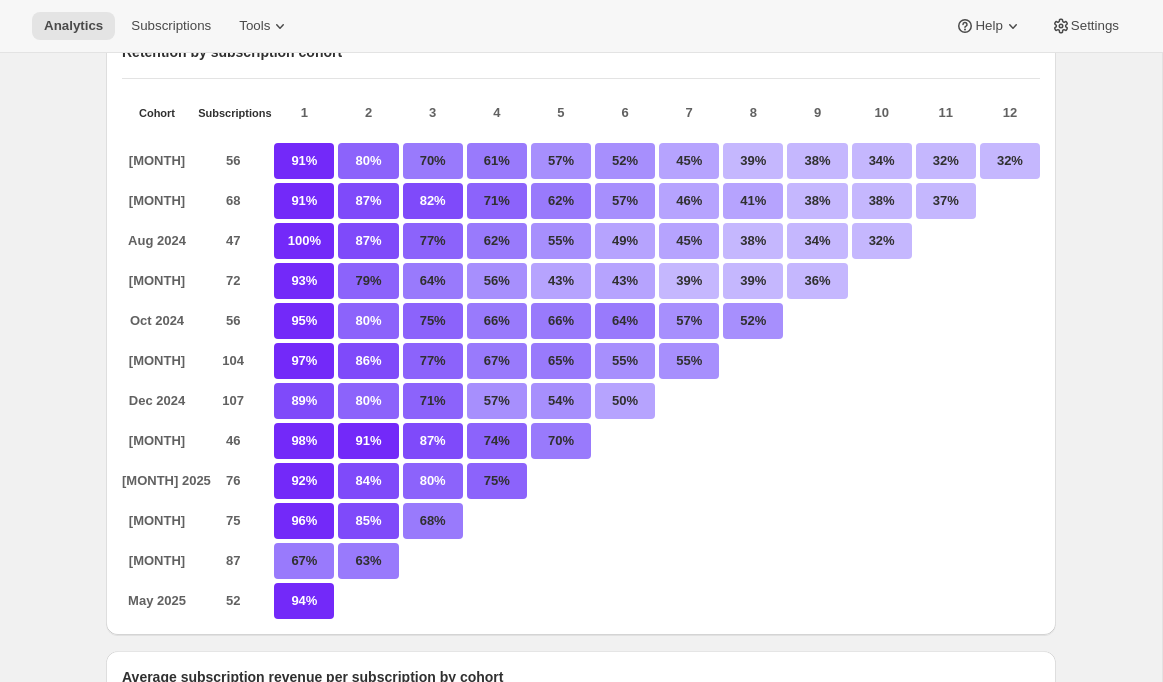 scroll, scrollTop: 0, scrollLeft: 0, axis: both 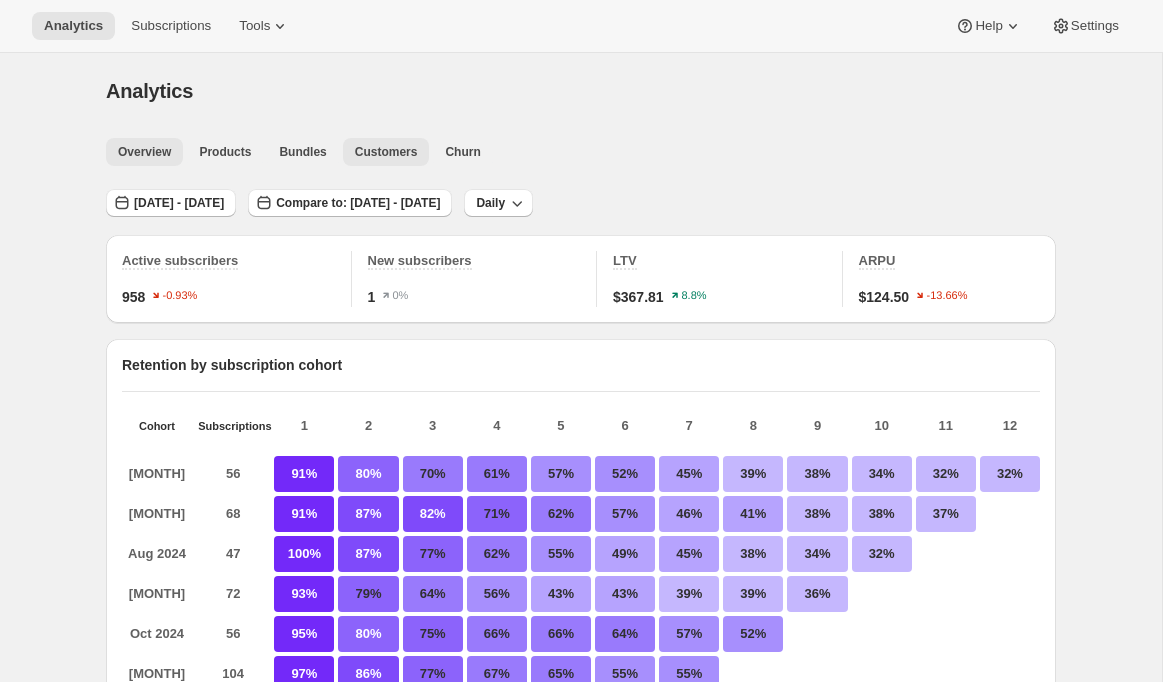click on "Overview" at bounding box center [144, 152] 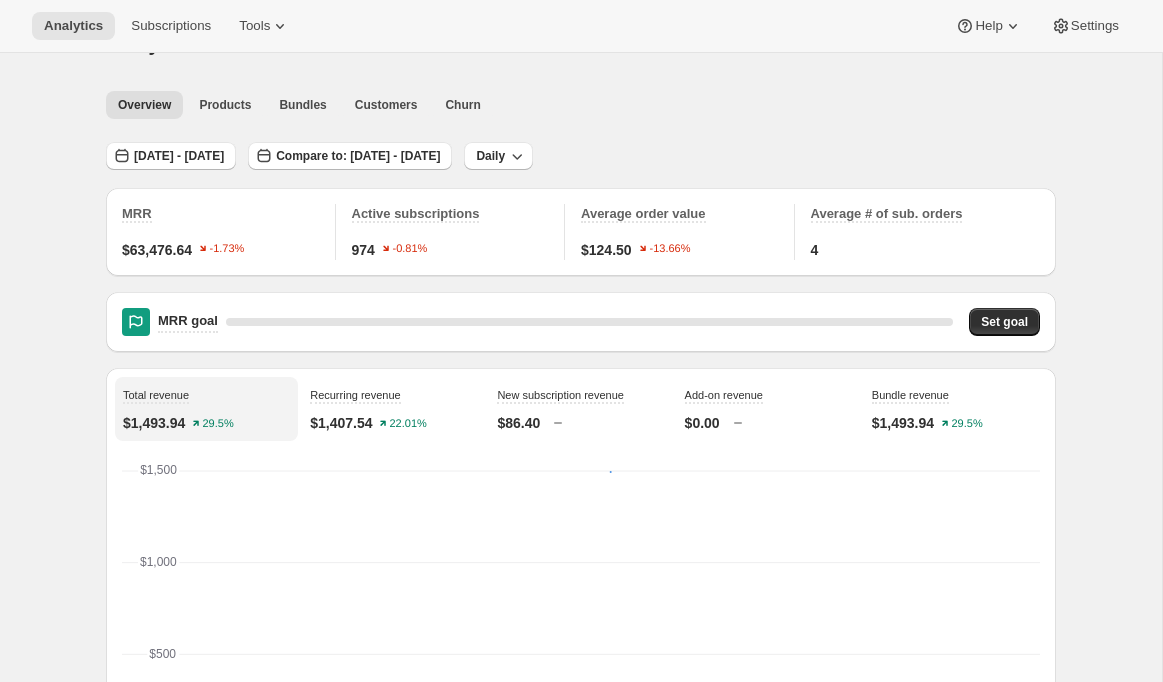scroll, scrollTop: 0, scrollLeft: 0, axis: both 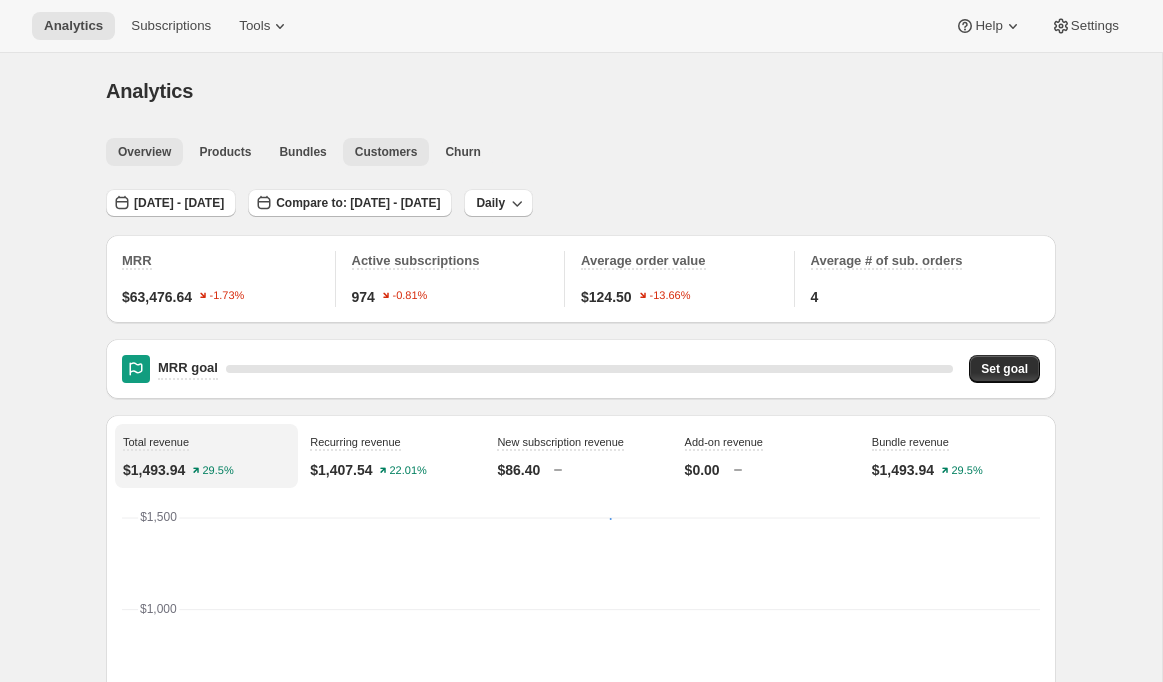 click on "Customers" at bounding box center (386, 152) 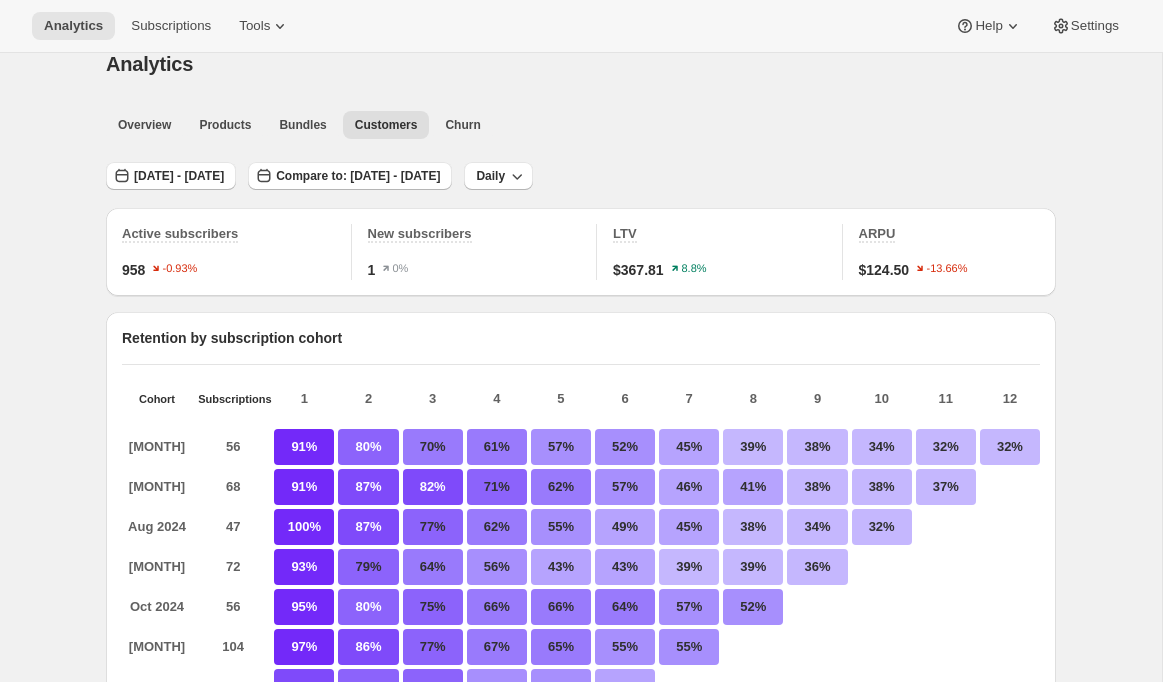 scroll, scrollTop: 0, scrollLeft: 0, axis: both 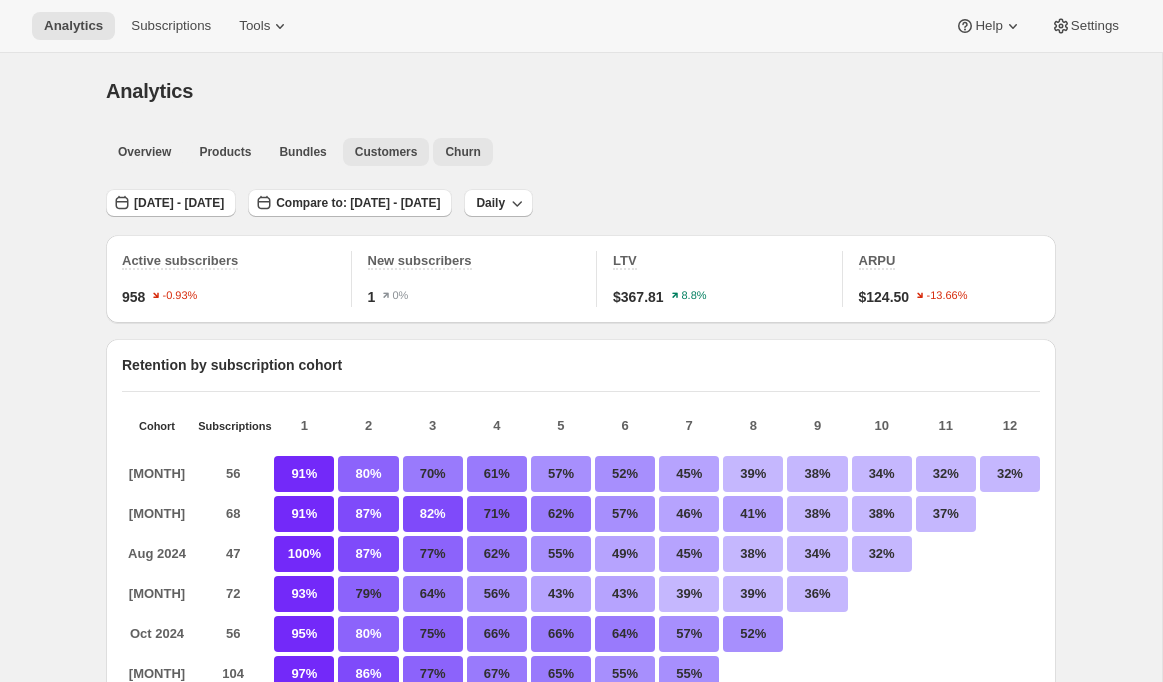 click on "Churn" at bounding box center (462, 152) 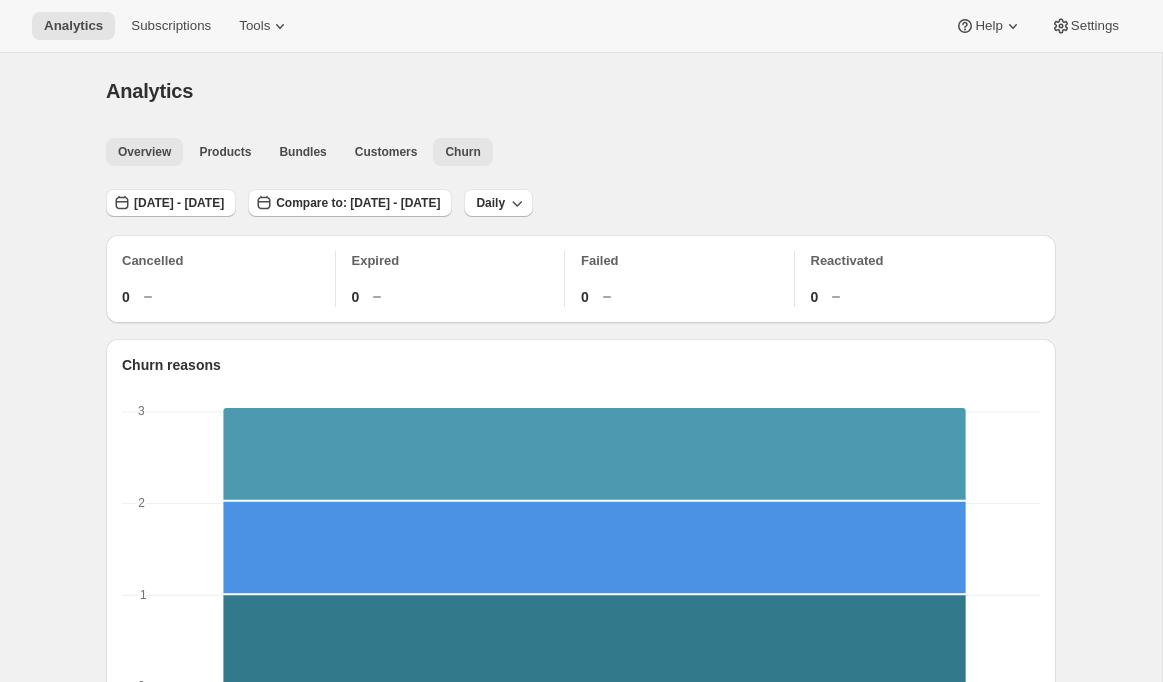 click on "Overview" at bounding box center (144, 152) 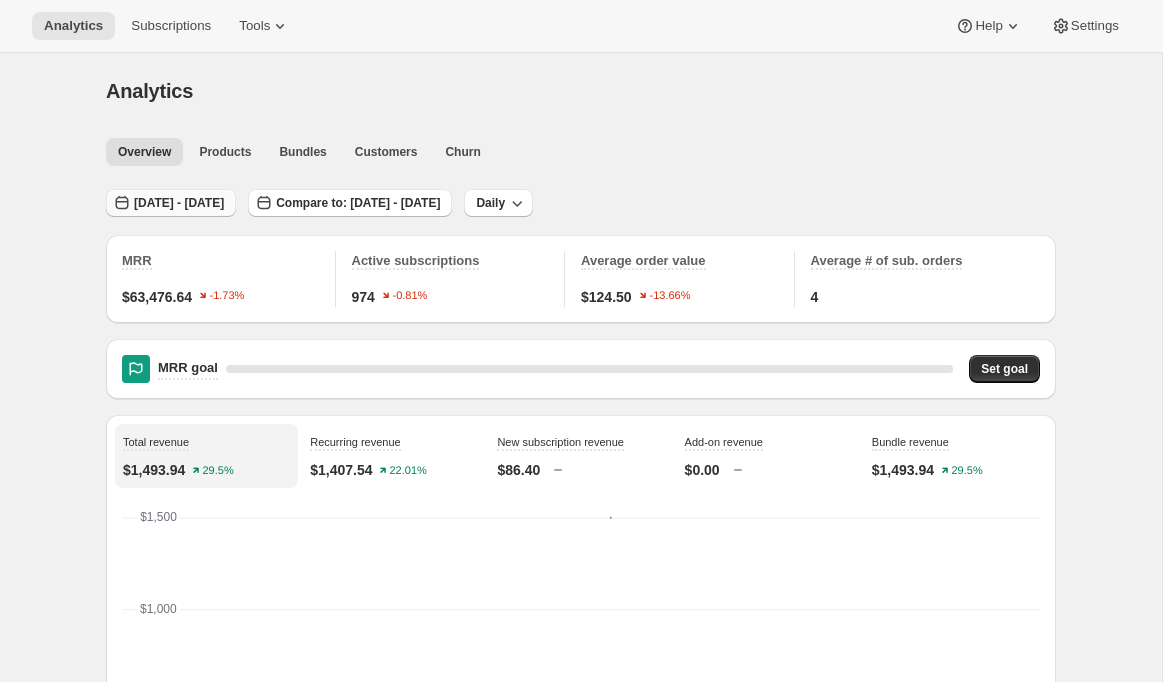 click on "[DATE] - [DATE]" at bounding box center [179, 203] 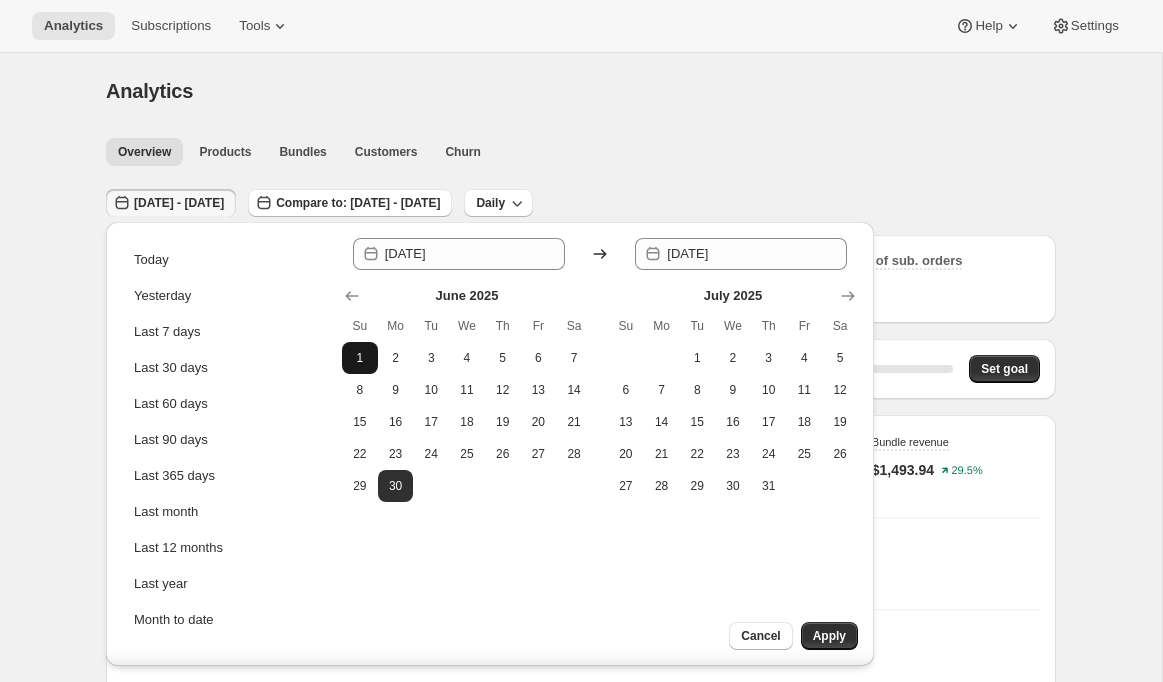 click on "1" at bounding box center [360, 358] 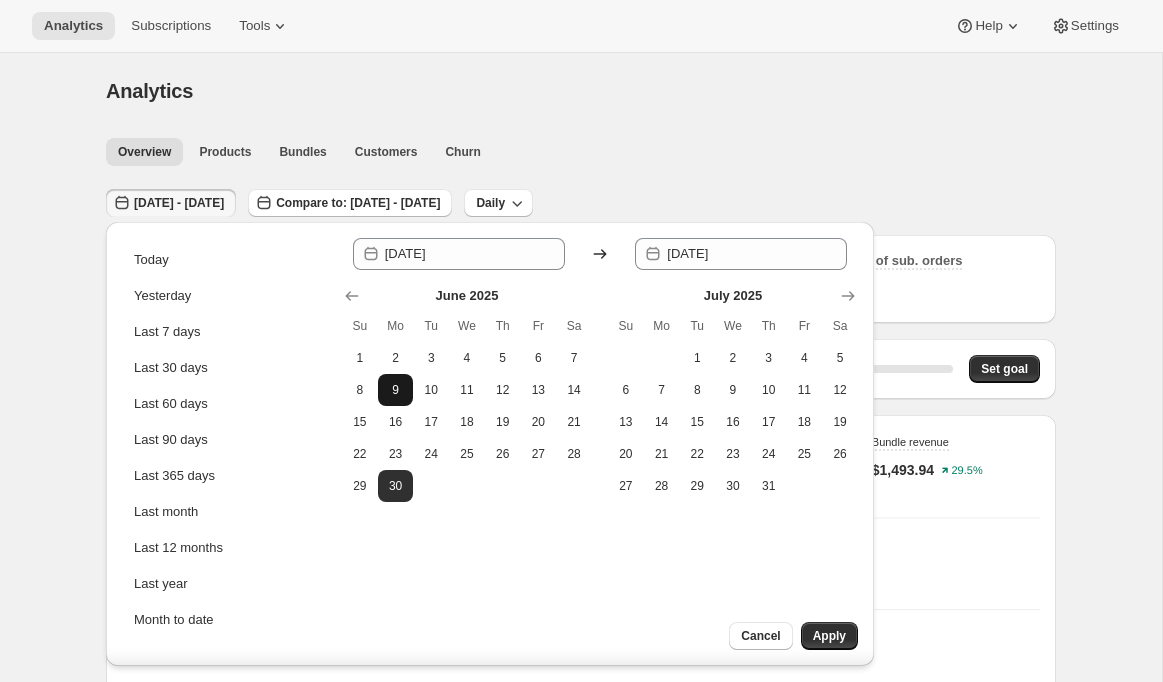type on "2025-06-01" 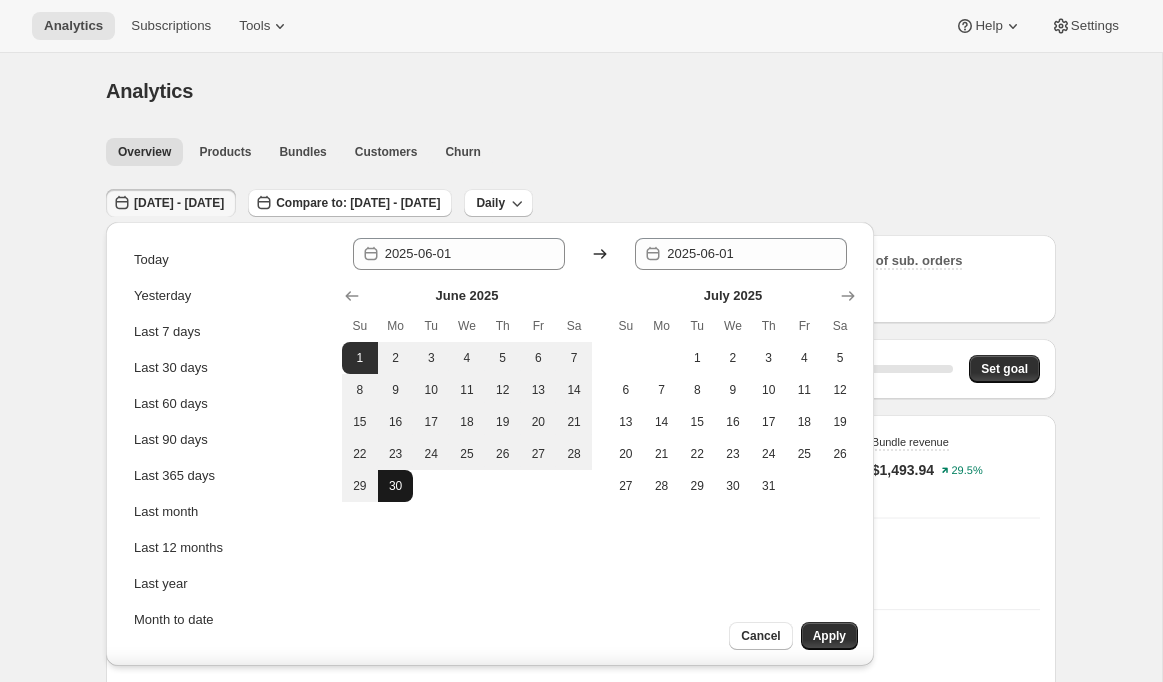 click on "Since [DATE] Until [DATE] [MONTH]   2025 Su Mo Tu We Th Fr Sa 1 2 3 4 5 6 7 8 9 10 11 12 13 14 15 16 17 18 19 20 21 22 23 24 25 26 27 28 29 30 [MONTH]   2025 Su Mo Tu We Th Fr Sa 1 2 3 4 5 6 7 8 9 10 11 12 13 14 15 16 17 18 19 20 21 22 23 24 25 26 27 28 29 30 31" at bounding box center [600, 444] 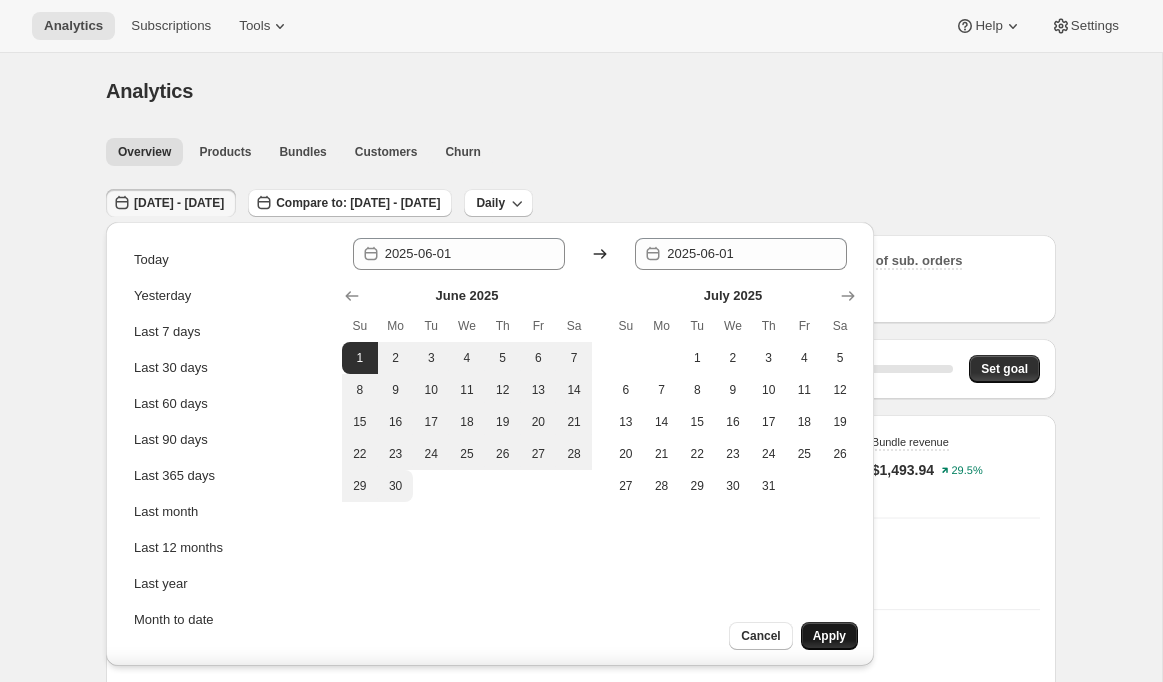 click on "Apply" at bounding box center (829, 636) 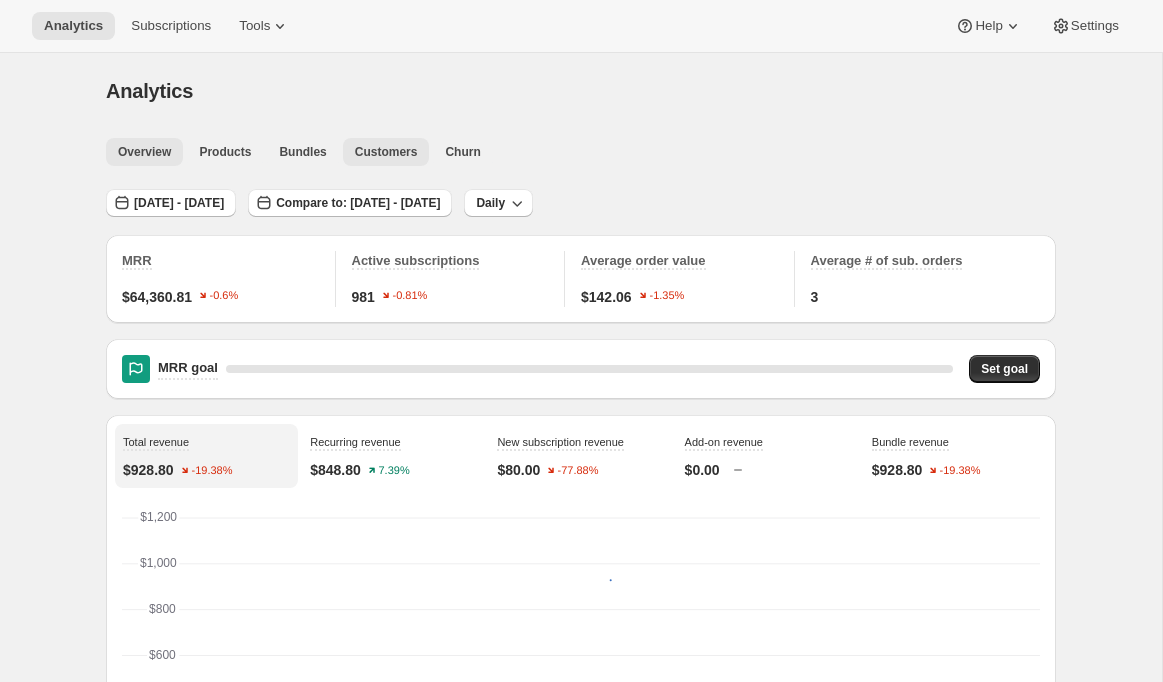 click on "Customers" at bounding box center (386, 152) 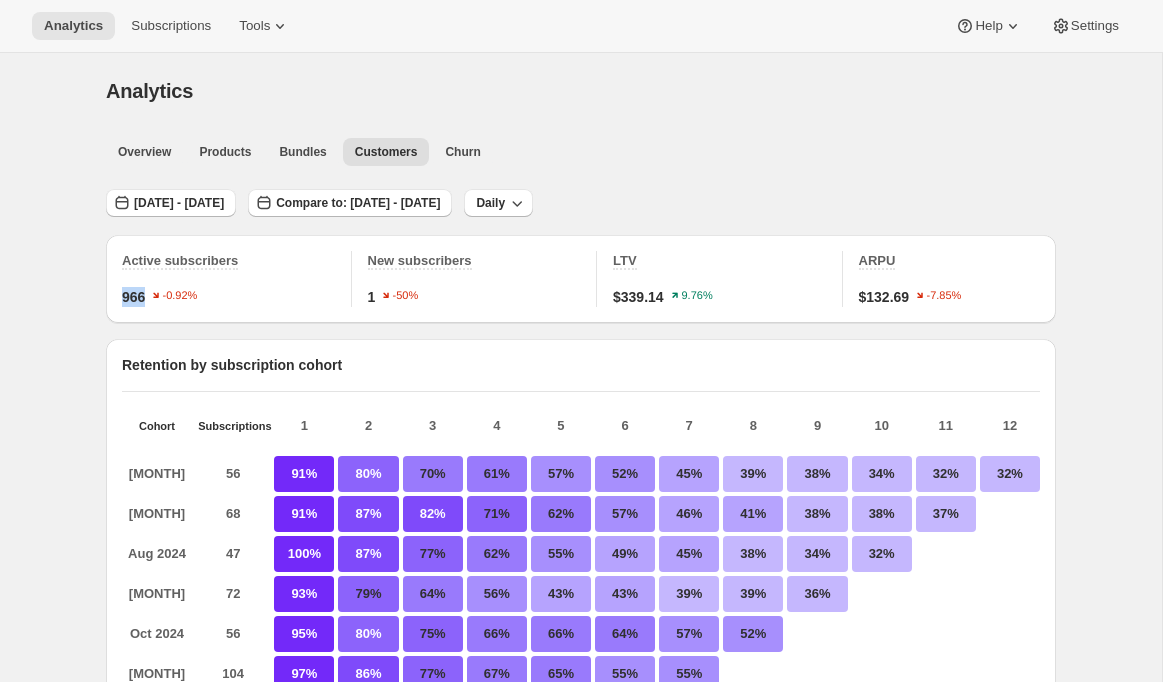 drag, startPoint x: 120, startPoint y: 297, endPoint x: 146, endPoint y: 297, distance: 26 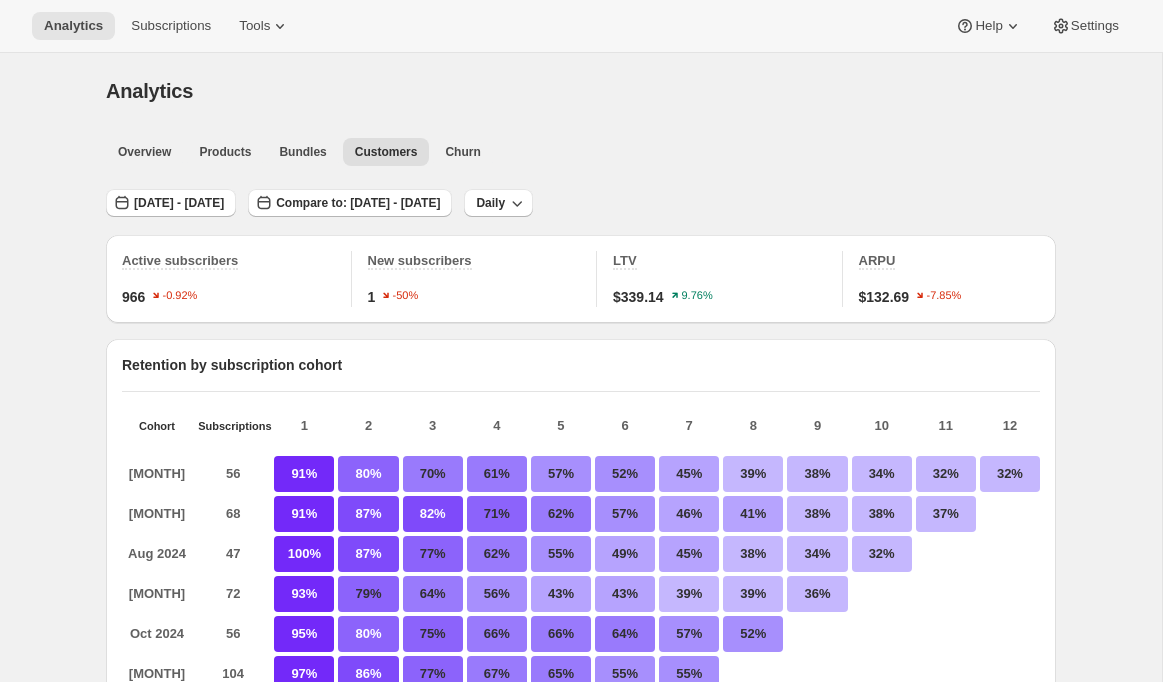 click on "Analytics. This page is ready Analytics Overview Products Bundles Customers Churn More views Overview Products Bundles Customers Churn More views [DATE] - [DATE] Compare to: [DATE] - [DATE] Daily Active subscribers 966 -0.92% New subscribers 1 -50% LTV $339.14 9.76% ARPU $132.69 -7.85% Retention by subscription cohort Cohort Subscriptions 1 2 3 4 5 6 7 8 9 10 11 12 [MONTH] 56 91% 80% 70% 61% 57% 52% 45% 39% 38% 34% 32% 32% [MONTH] 68 91% 87% 82% 71% 62% 57% 46% 41% 38% 38% 37% [MONTH] 47 100% 87% 77% 62% 55% 49% 45% 38% 34% 32% [MONTH] 72 93% 79% 64% 56% 43% 43% 39% 39% 36% [MONTH] 56 95% 80% 75% 66% 66% 64% 57% 52% [MONTH] 104 97% 86% 77% 67% 65% 55% 55% [MONTH] 107 89% 80% 71% 57% 54% 50% [MONTH] 46 98% 91% 87% 74% 70% [MONTH] 76 92% 84% 80% 75% [MONTH] 75 96% 85% 68% [MONTH] 87 67% 63% [MONTH] 52 94% Average subscription revenue per subscription by cohort Cohort Subscriptions 1 2 3 4 5 6 7 8 9 10 11 12 [MONTH] 56 $42 $54 $84 $96 $110 $121 $142 $150 [MONTH] 68 $53 $73" at bounding box center [581, 1268] 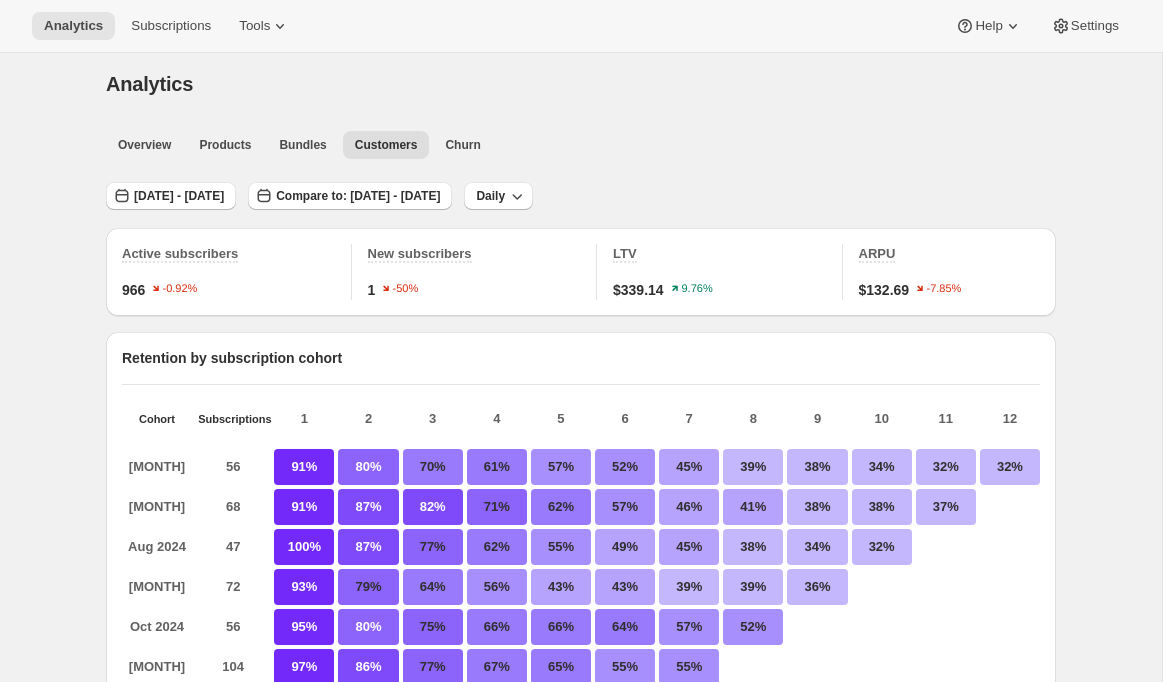 scroll, scrollTop: 21, scrollLeft: 0, axis: vertical 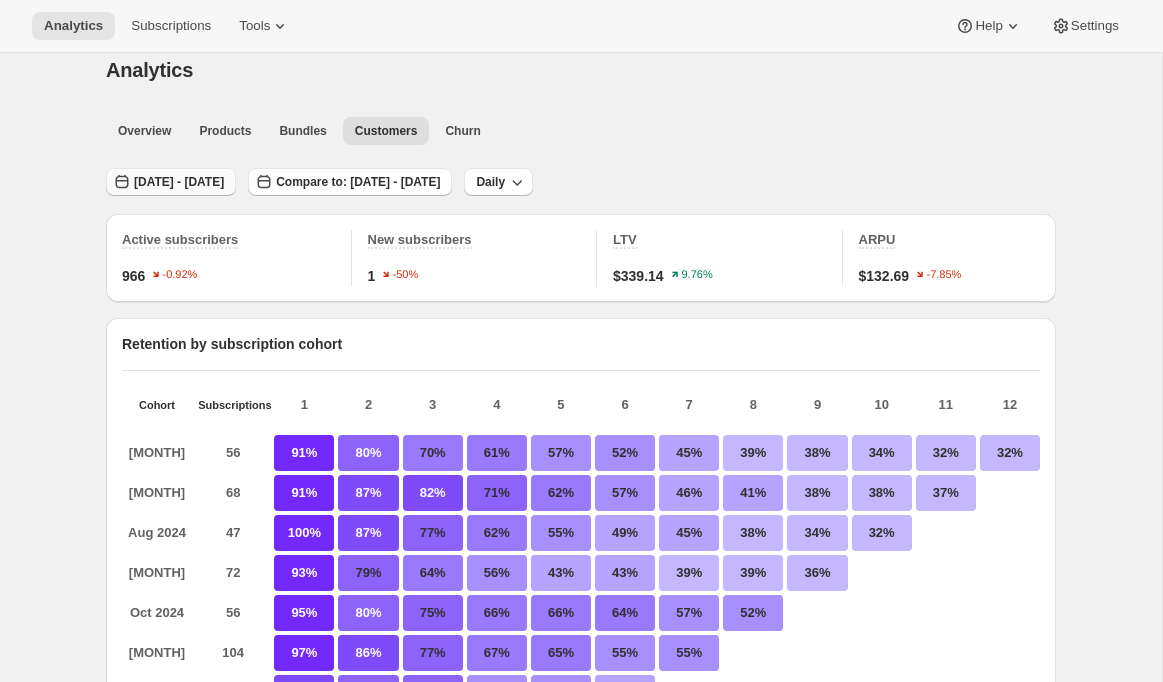click on "[DATE] - [DATE]" at bounding box center [179, 182] 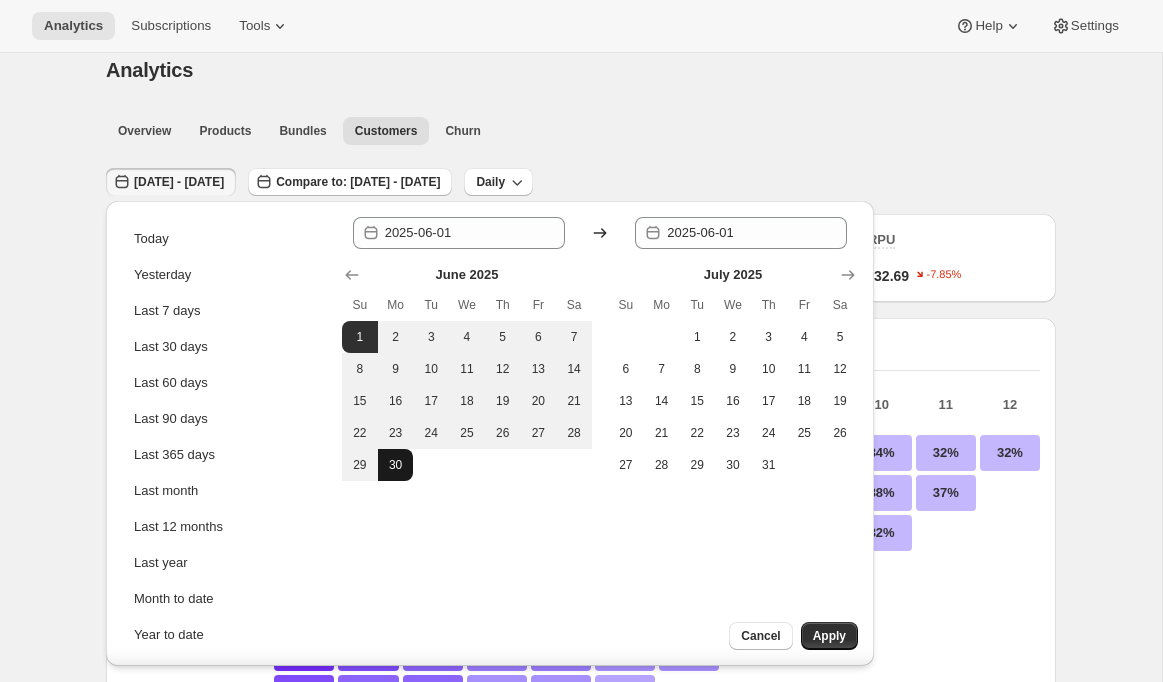 click on "30" at bounding box center [396, 465] 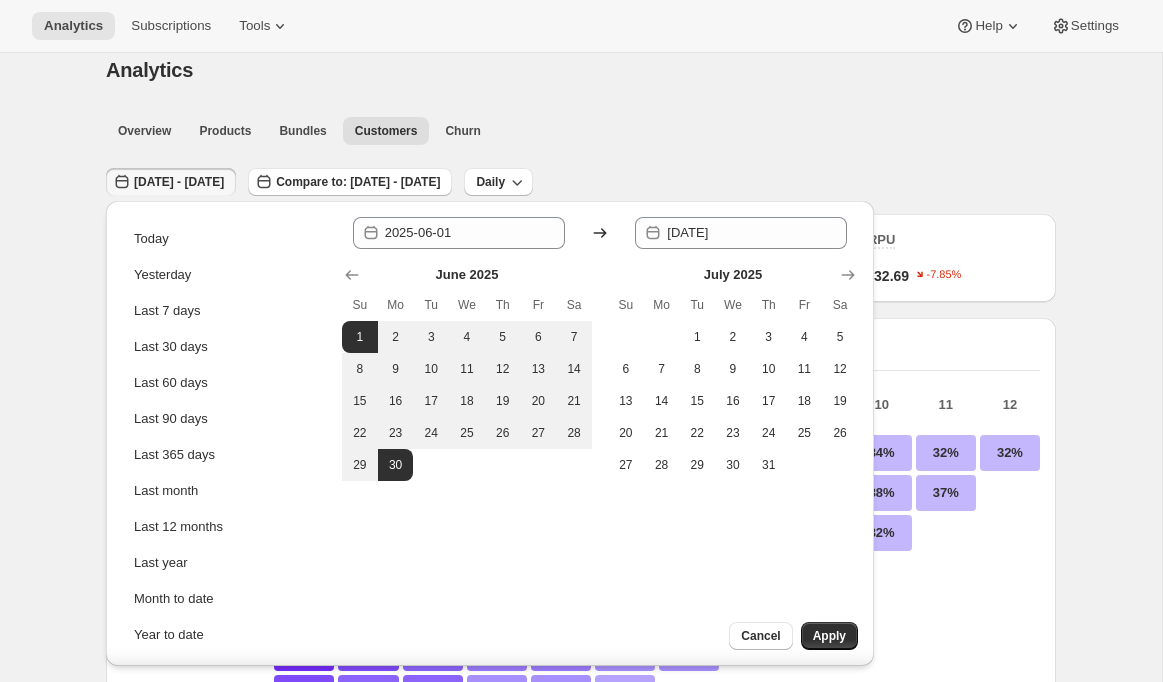 click on "Cancel Apply" at bounding box center [759, 644] 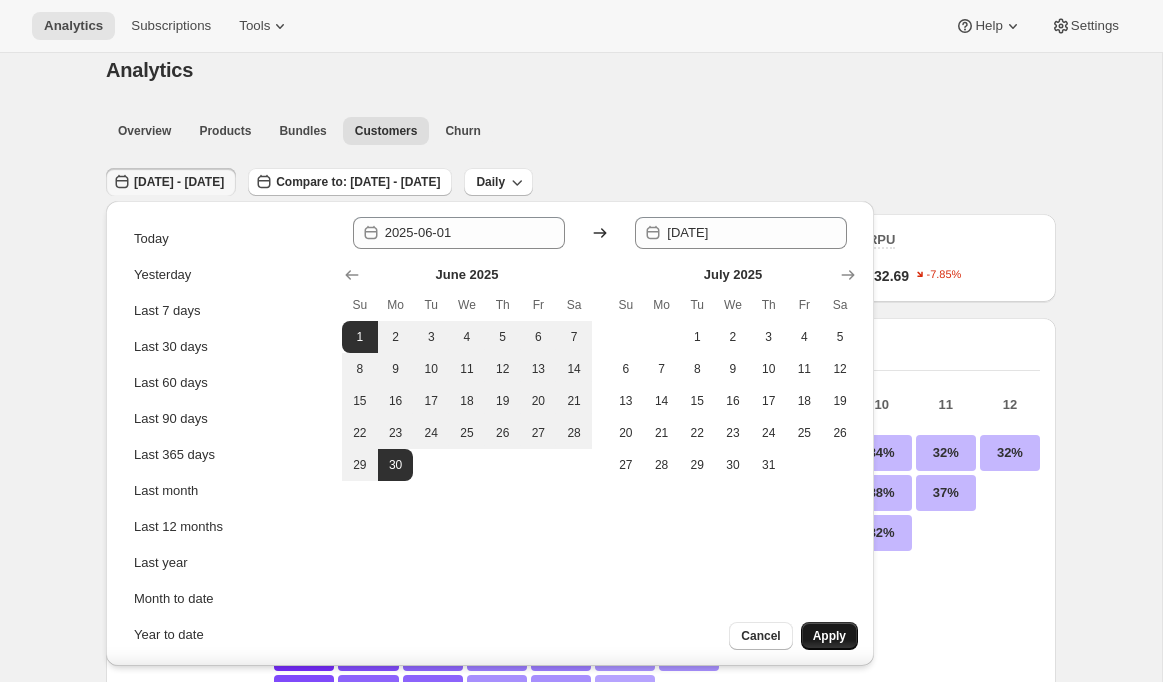 click on "Apply" at bounding box center (829, 636) 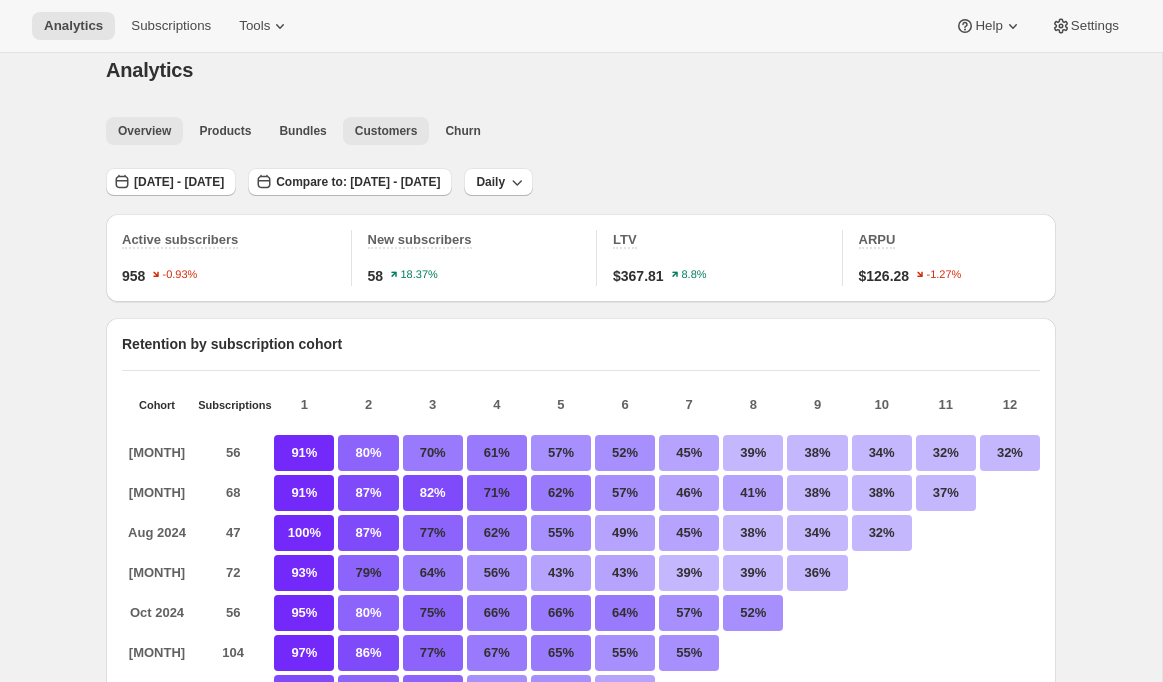 click on "Overview" at bounding box center [144, 131] 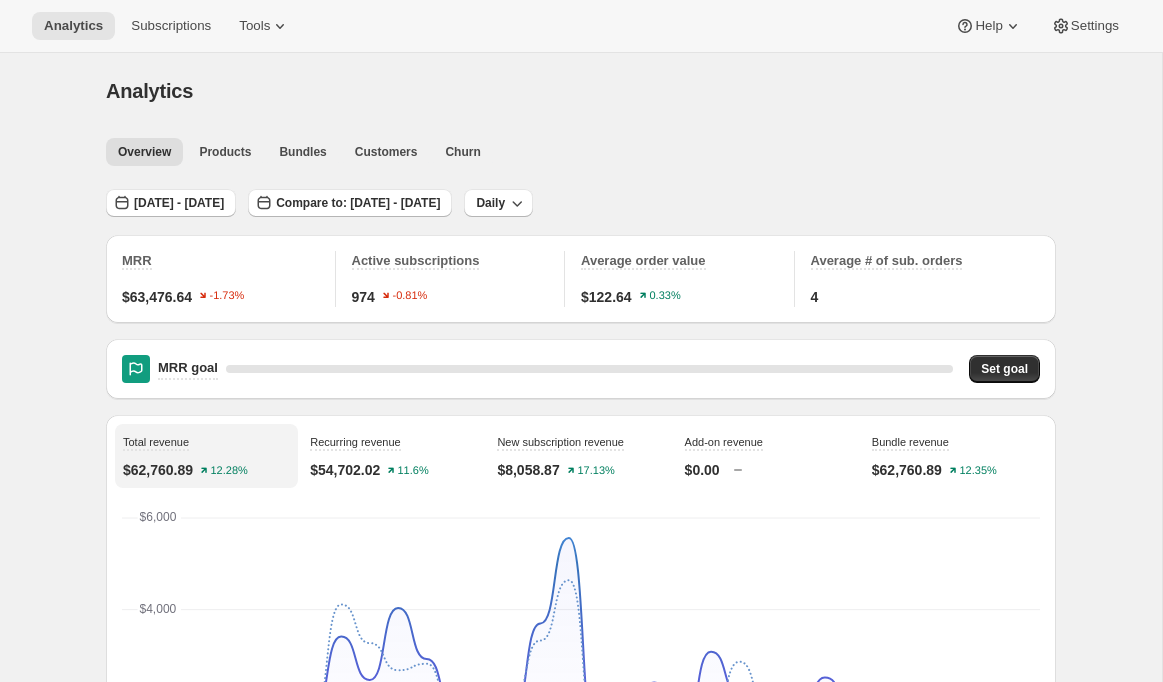 scroll, scrollTop: 25, scrollLeft: 0, axis: vertical 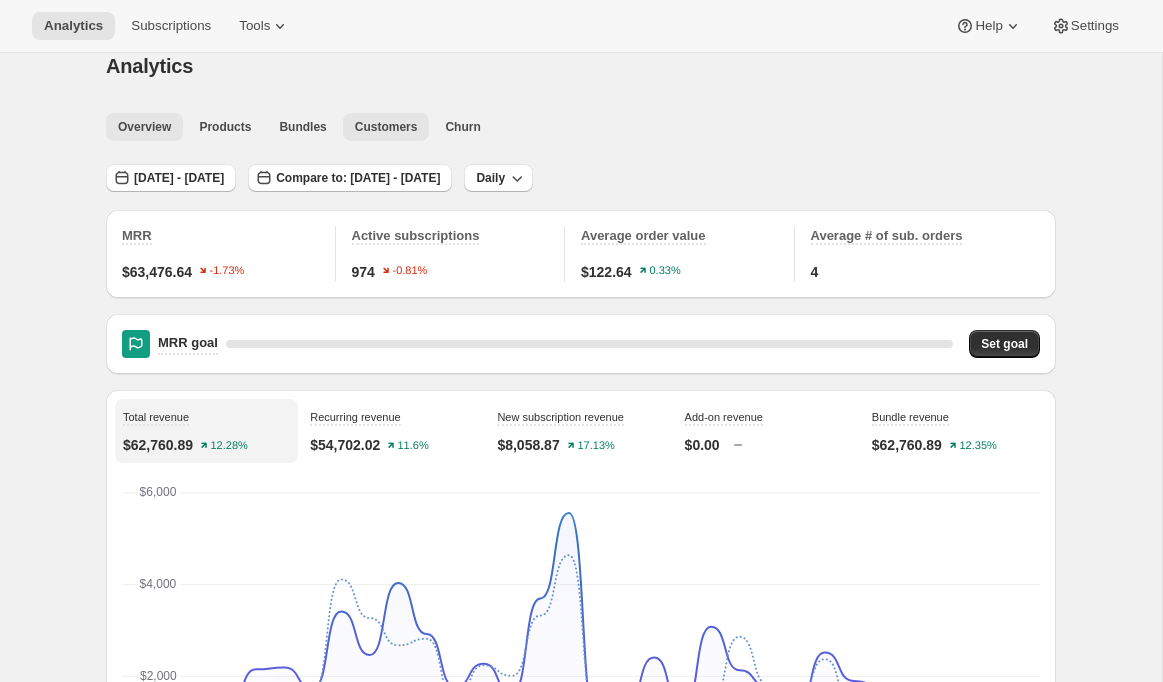 click on "Customers" at bounding box center [386, 127] 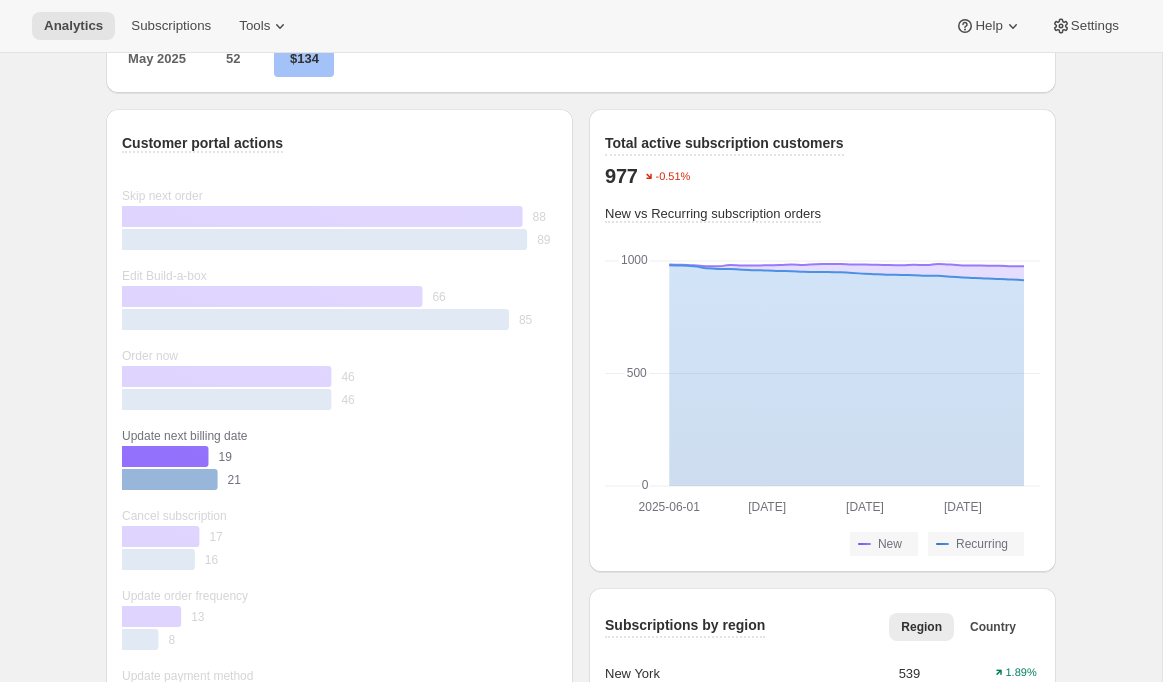 scroll, scrollTop: 1445, scrollLeft: 0, axis: vertical 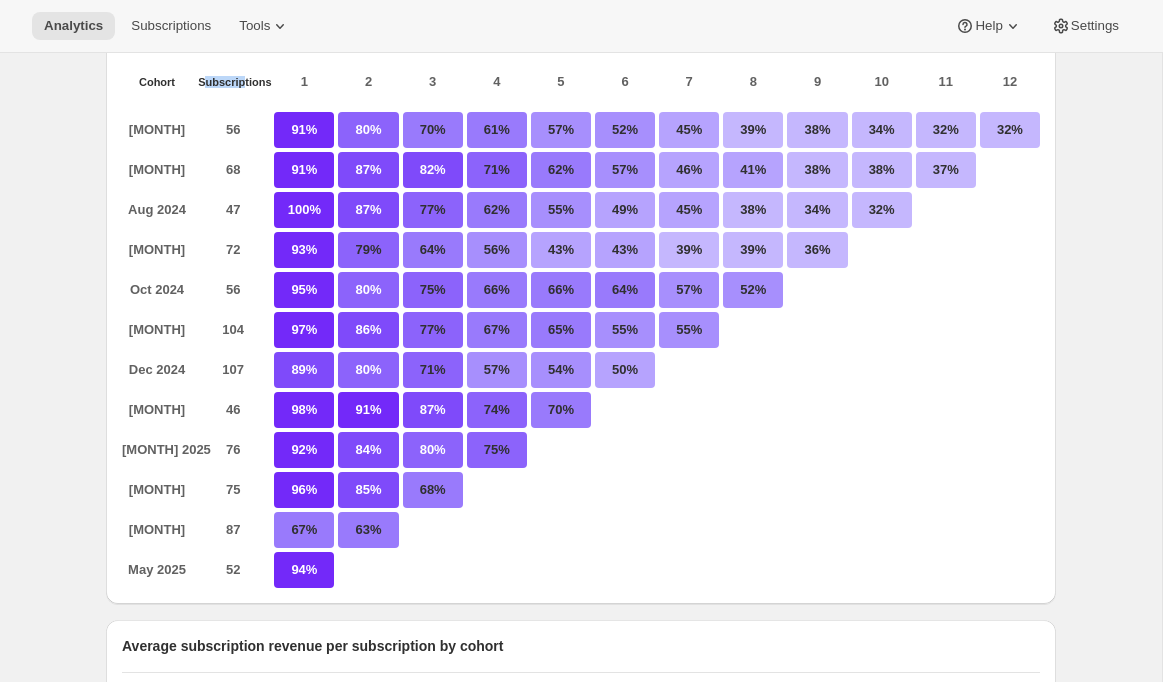 drag, startPoint x: 206, startPoint y: 78, endPoint x: 249, endPoint y: 78, distance: 43 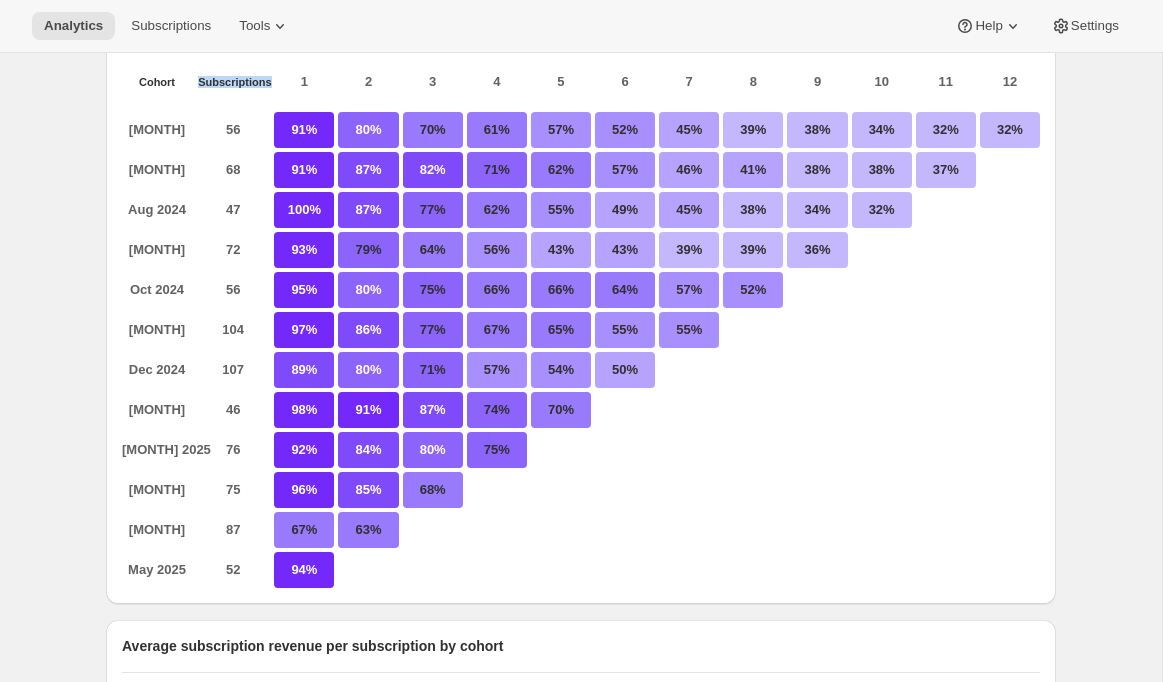 click on "Subscriptions" at bounding box center (233, 82) 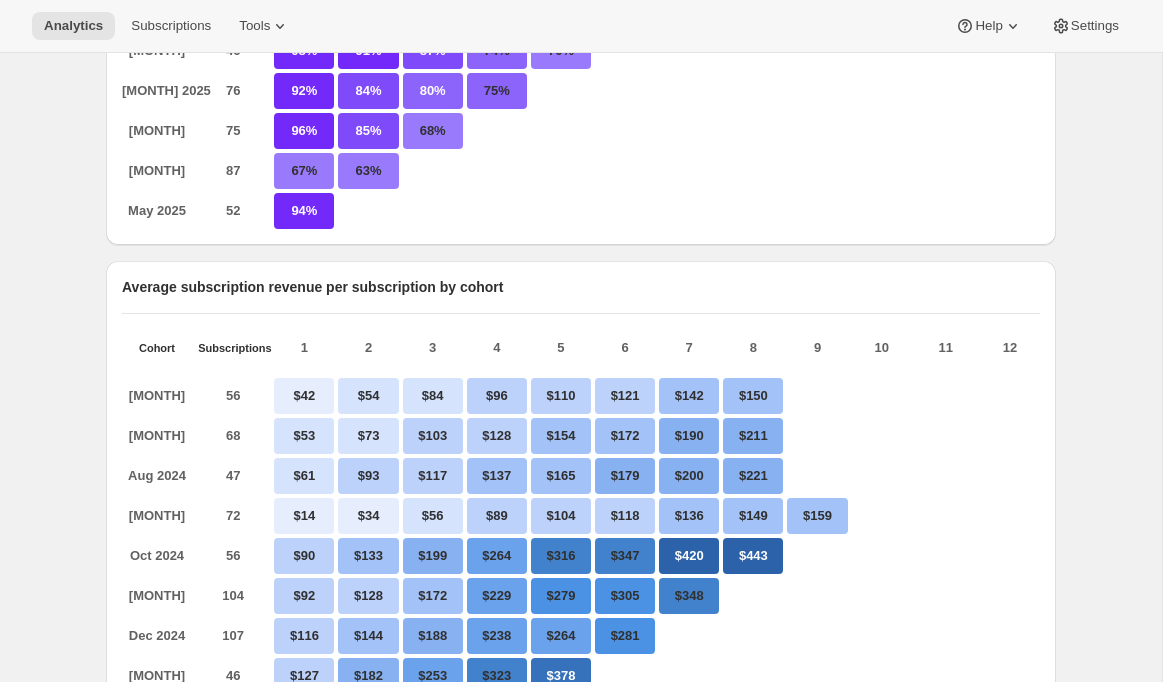scroll, scrollTop: 788, scrollLeft: 0, axis: vertical 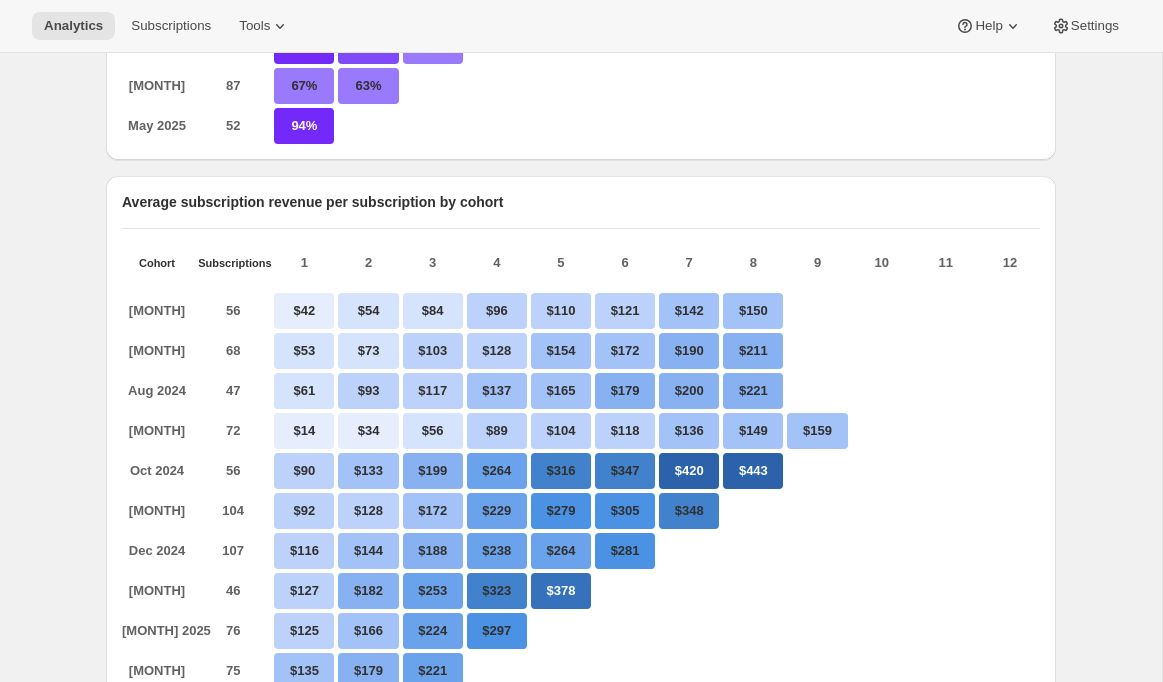 click on "Subscriptions" at bounding box center (233, 263) 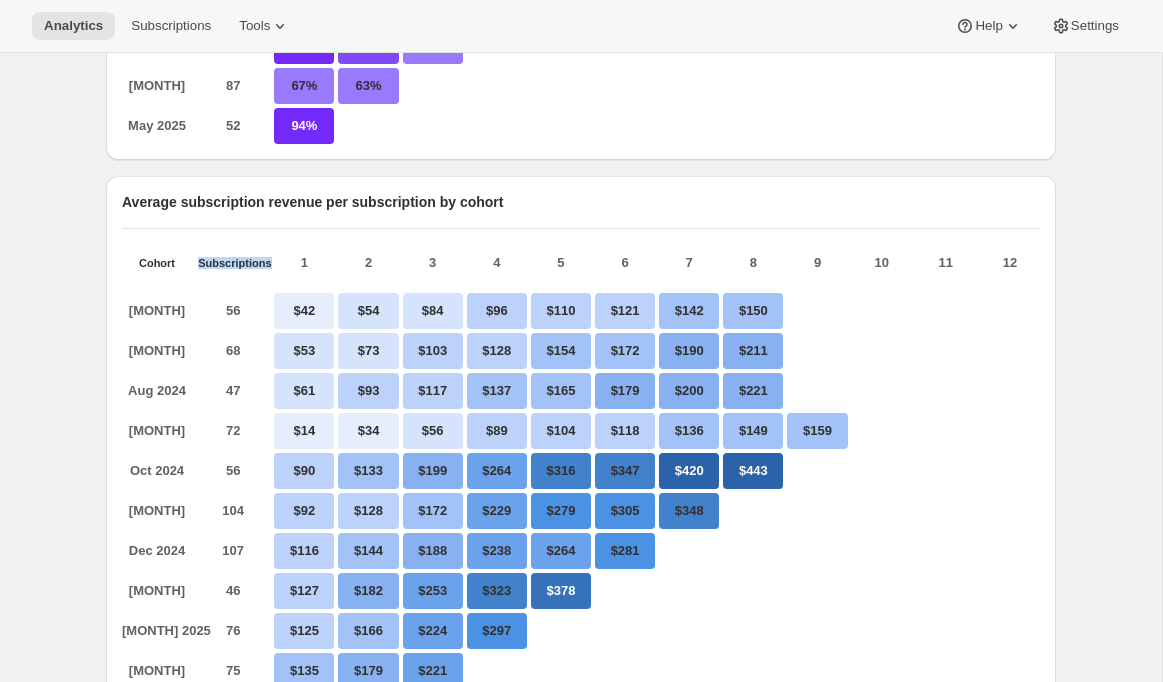 click on "Subscriptions" at bounding box center [233, 263] 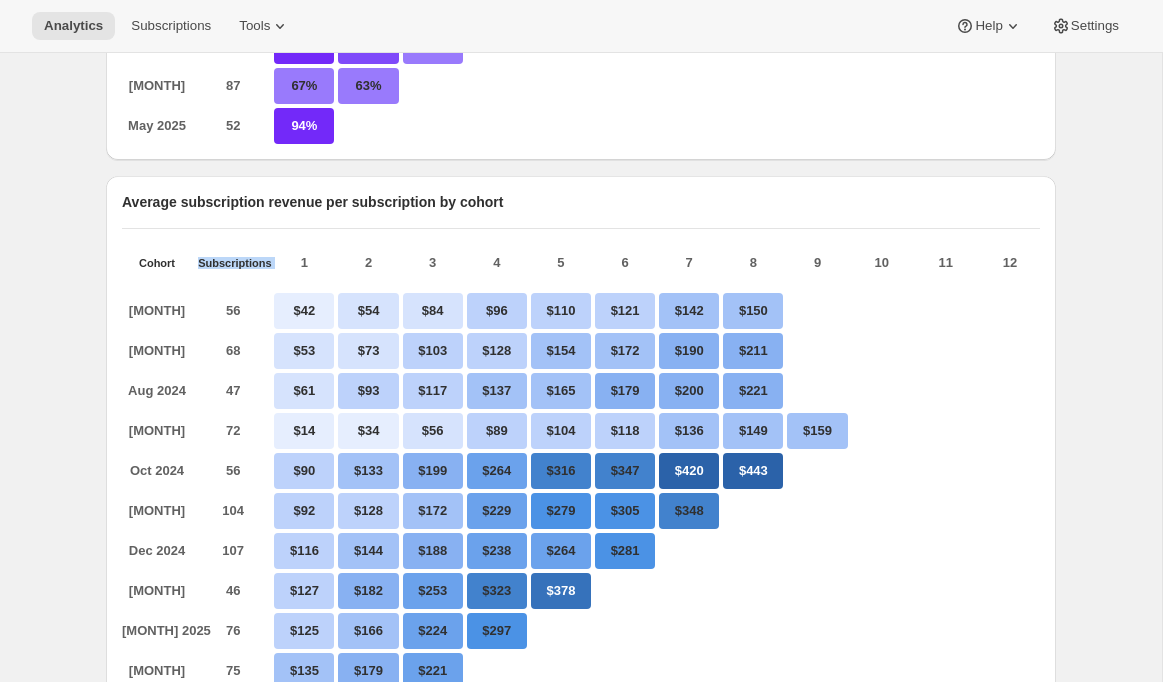 click on "Subscriptions" at bounding box center (233, 263) 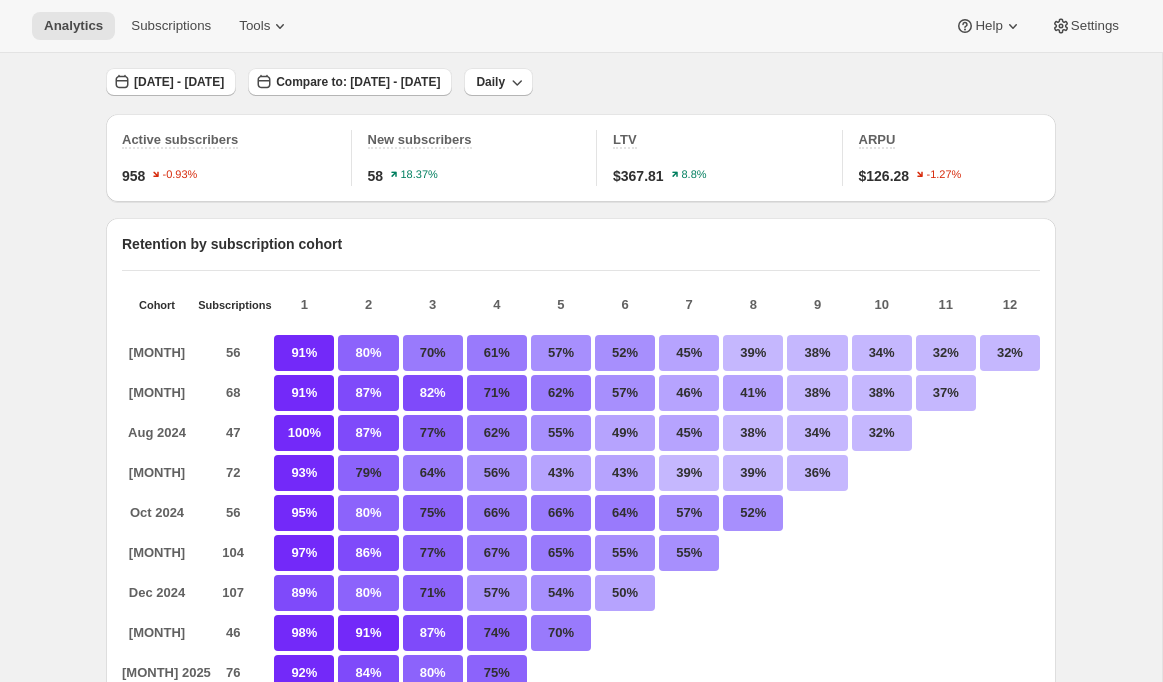 scroll, scrollTop: 102, scrollLeft: 0, axis: vertical 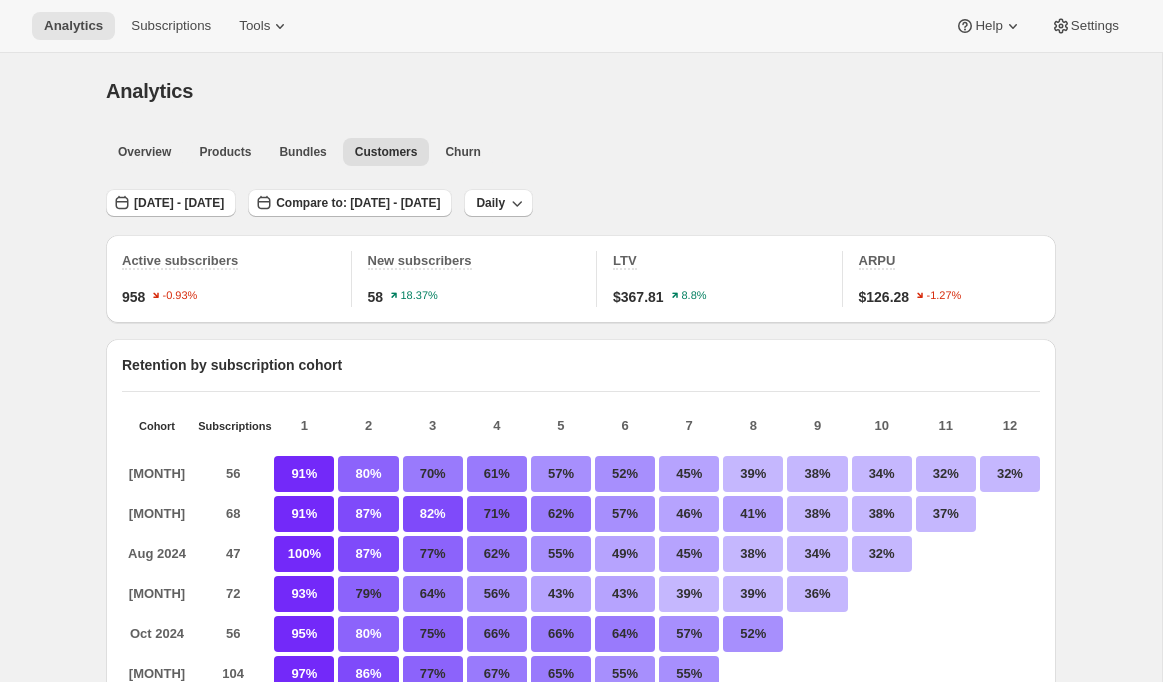 click on "Overview" at bounding box center [144, 151] 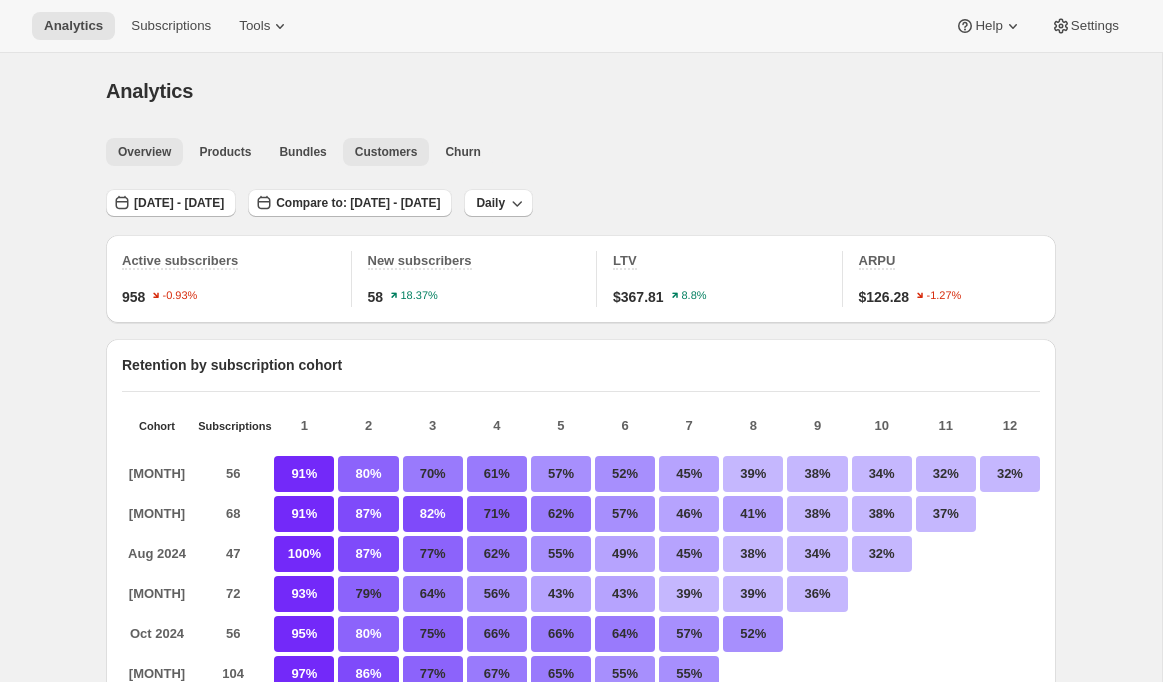 click on "Overview" at bounding box center [144, 152] 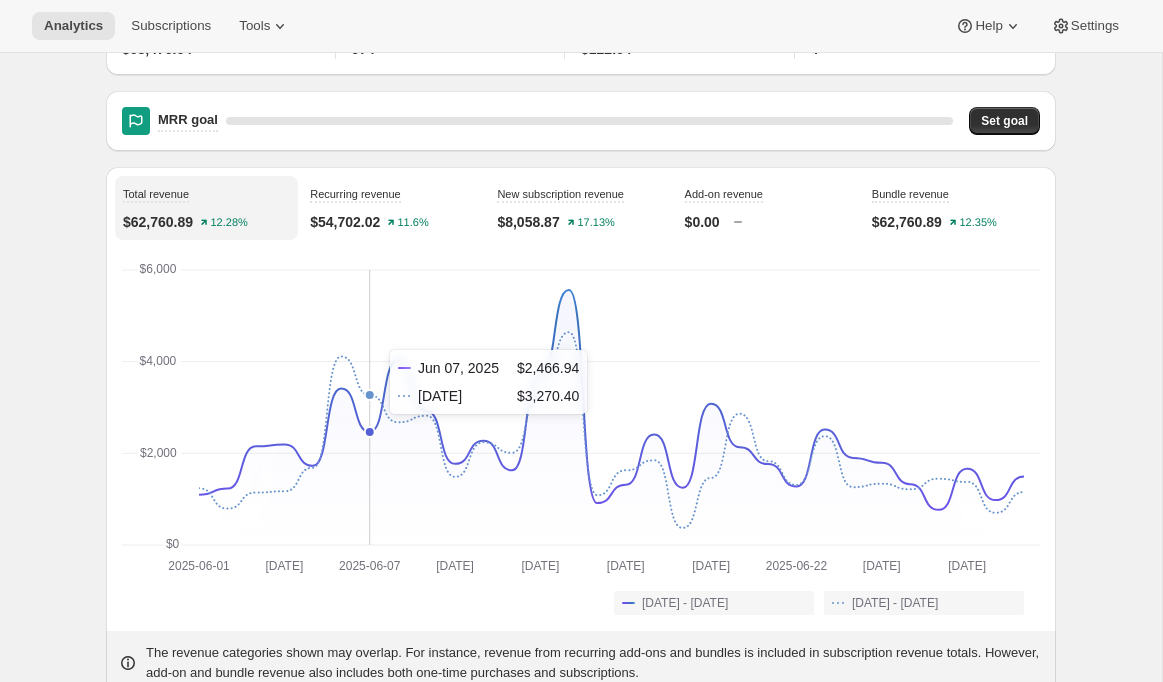 scroll, scrollTop: 54, scrollLeft: 0, axis: vertical 